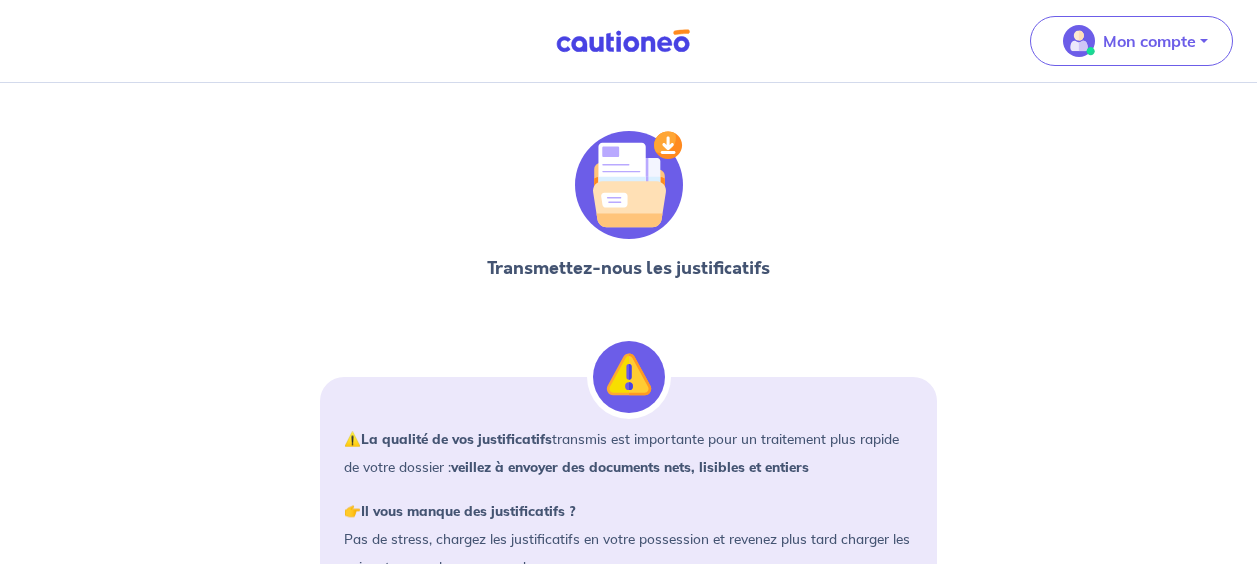 scroll, scrollTop: 1029, scrollLeft: 0, axis: vertical 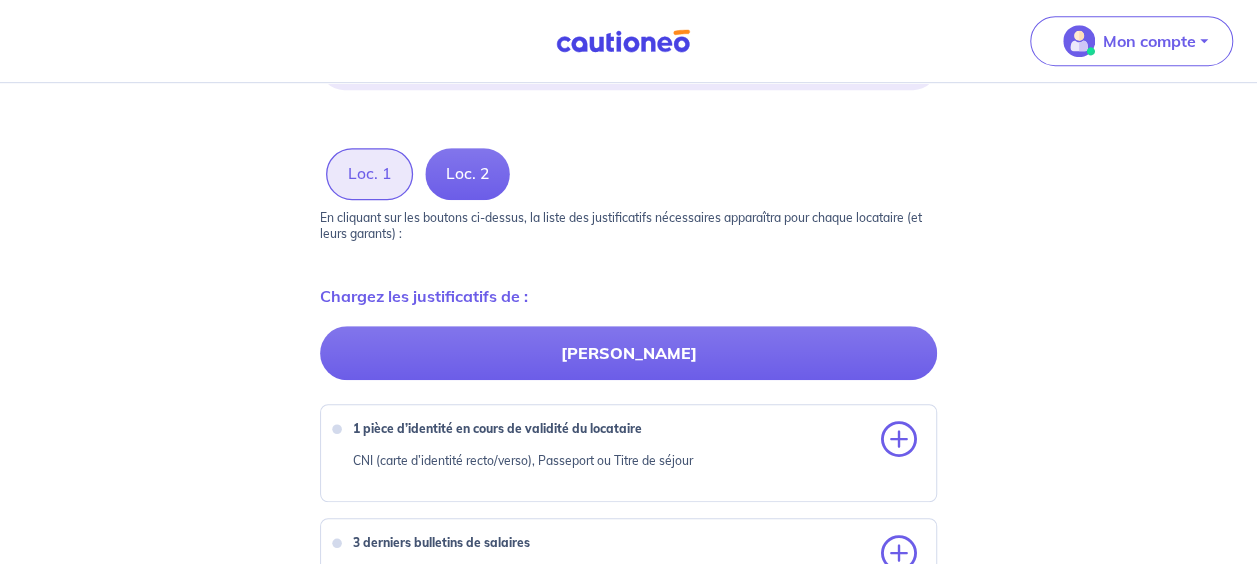 click on "Loc. 1" at bounding box center (369, 174) 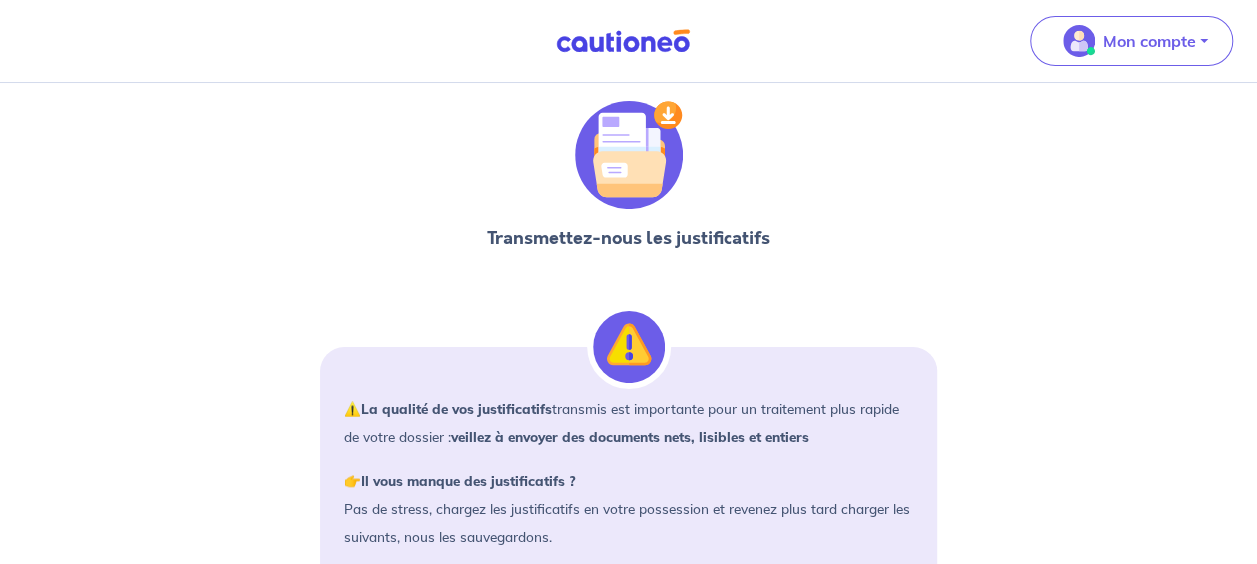 scroll, scrollTop: 0, scrollLeft: 0, axis: both 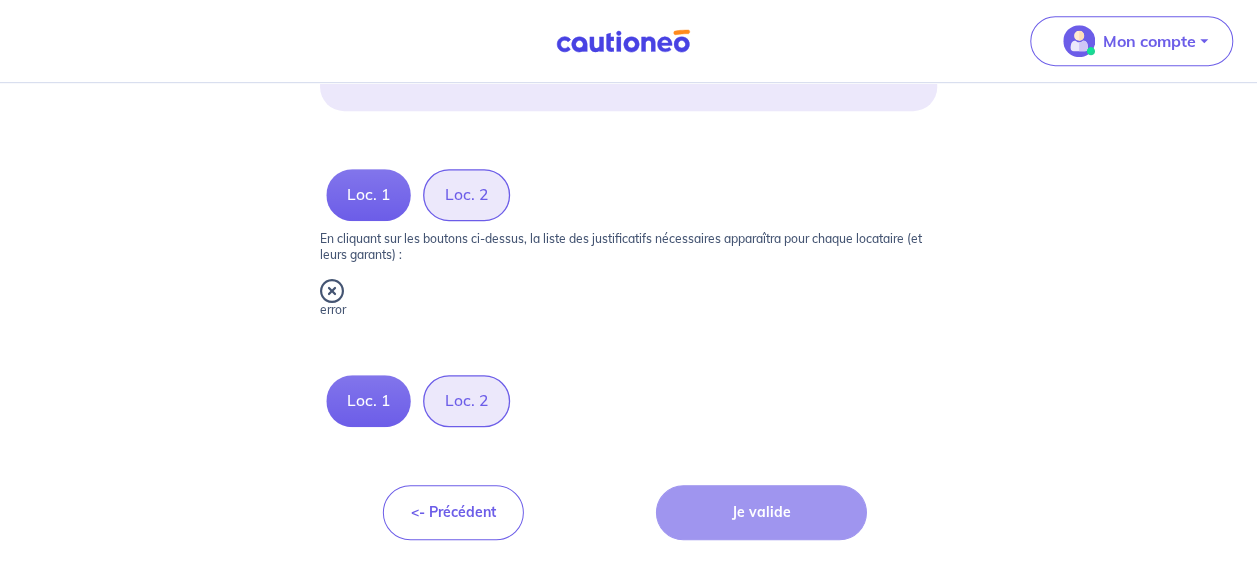 click at bounding box center [332, 291] 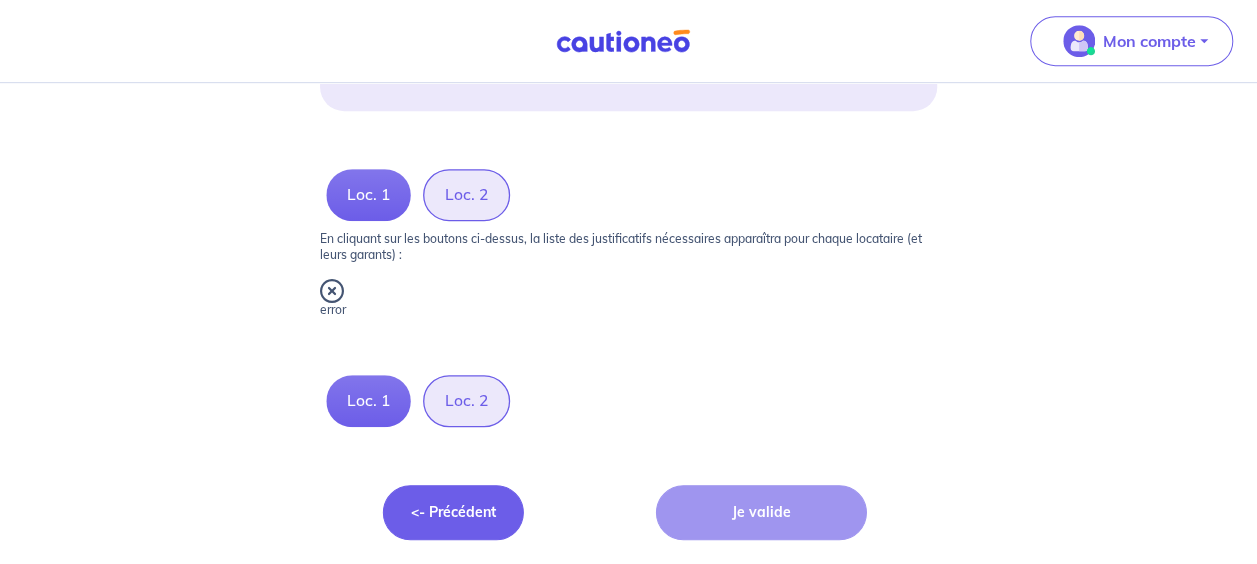 click on "<- Précédent" at bounding box center [453, 512] 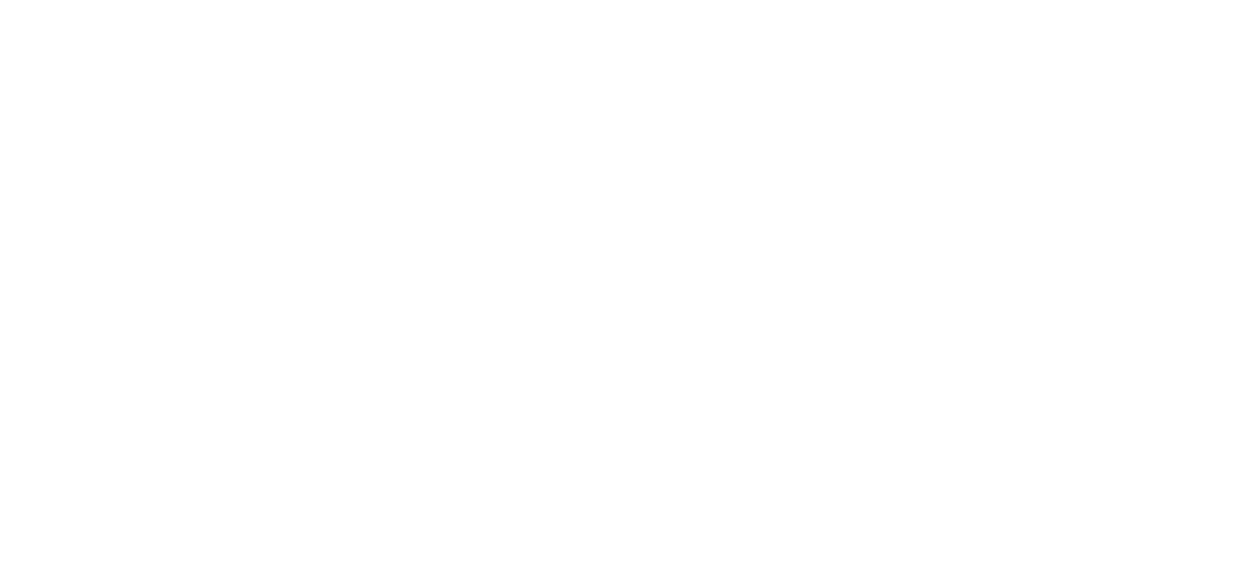 scroll, scrollTop: 0, scrollLeft: 0, axis: both 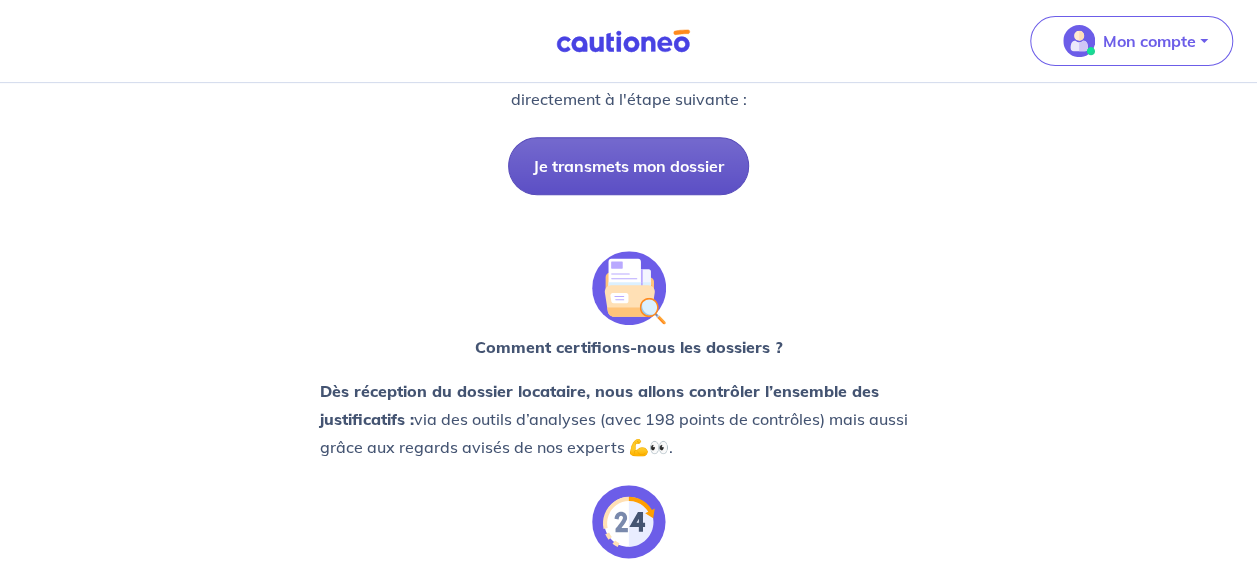 click on "Je transmets mon dossier" at bounding box center (628, 166) 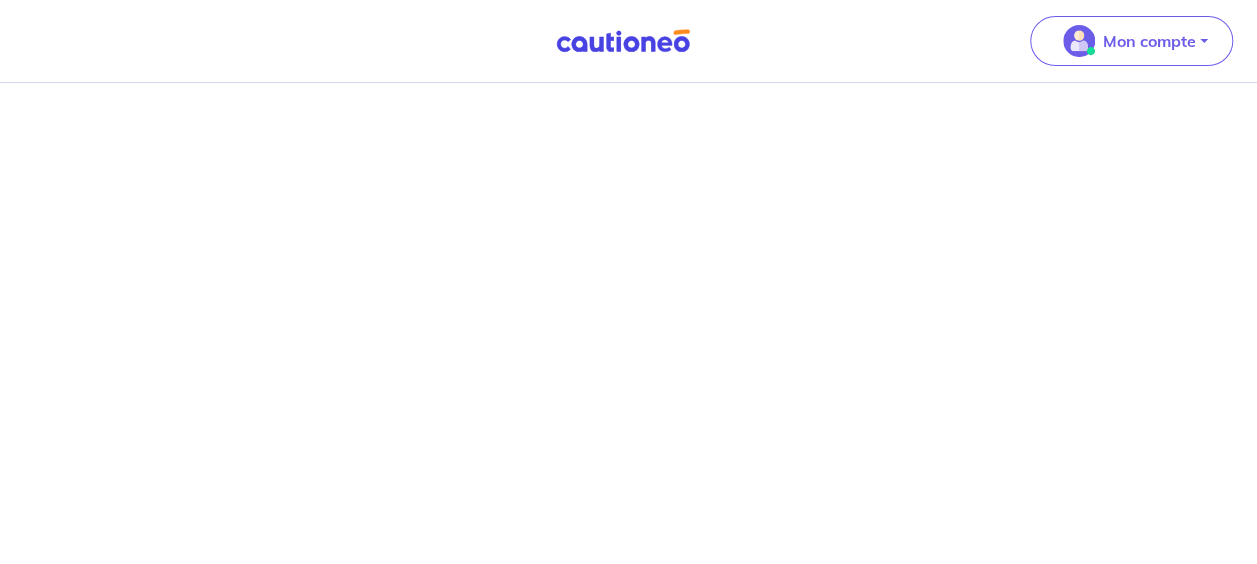 scroll, scrollTop: 0, scrollLeft: 0, axis: both 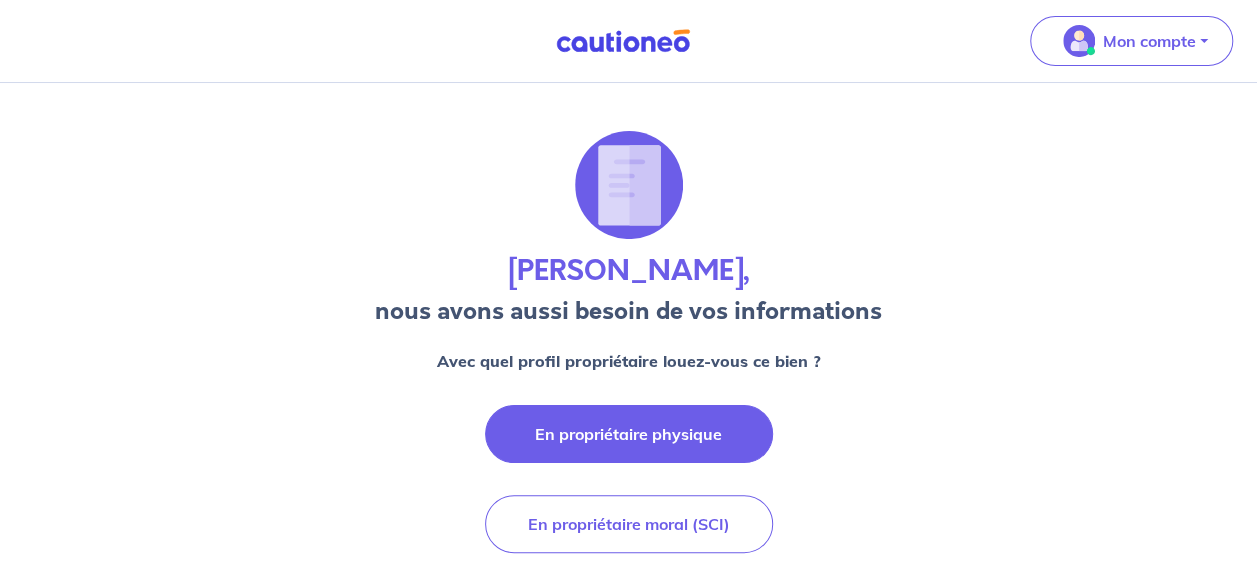 click on "En propriétaire physique" at bounding box center [629, 434] 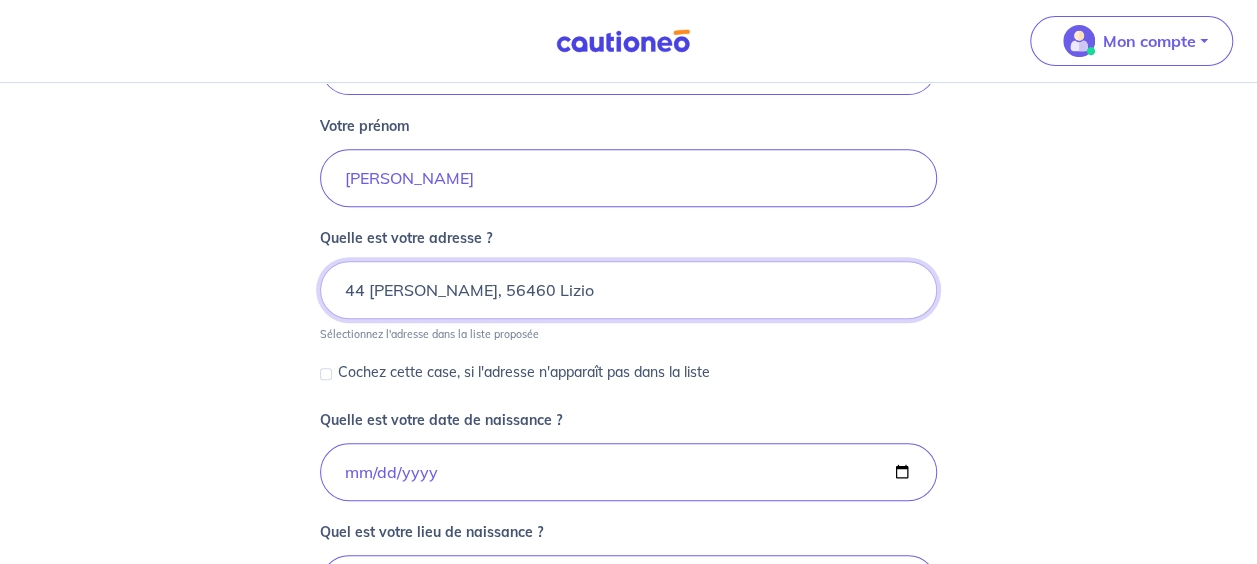scroll, scrollTop: 356, scrollLeft: 0, axis: vertical 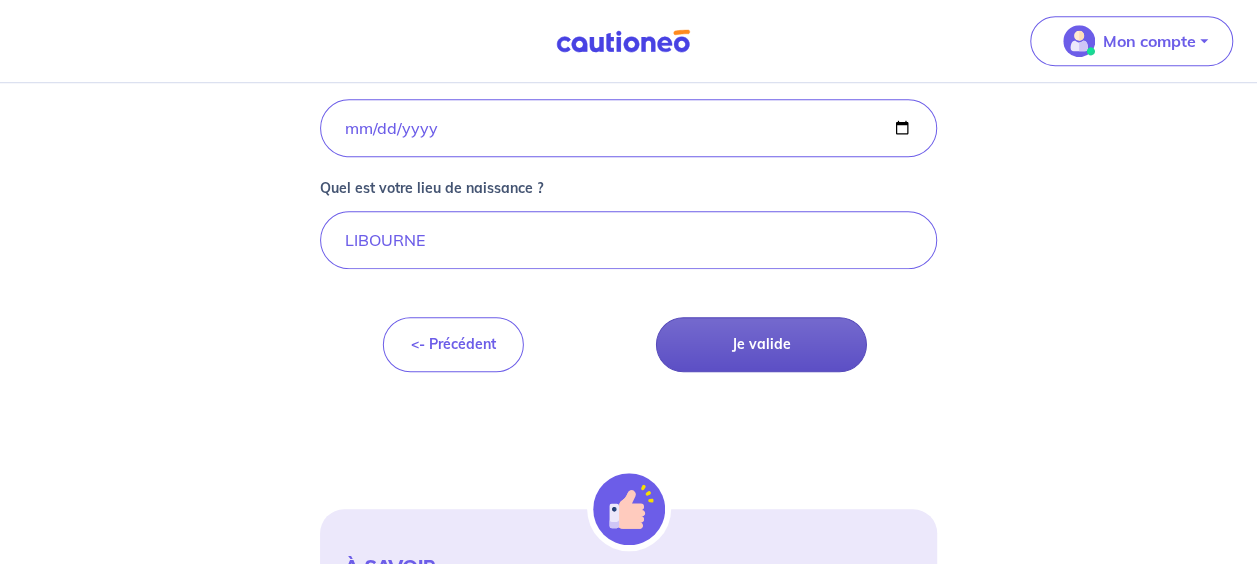 click on "Je valide" at bounding box center [761, 344] 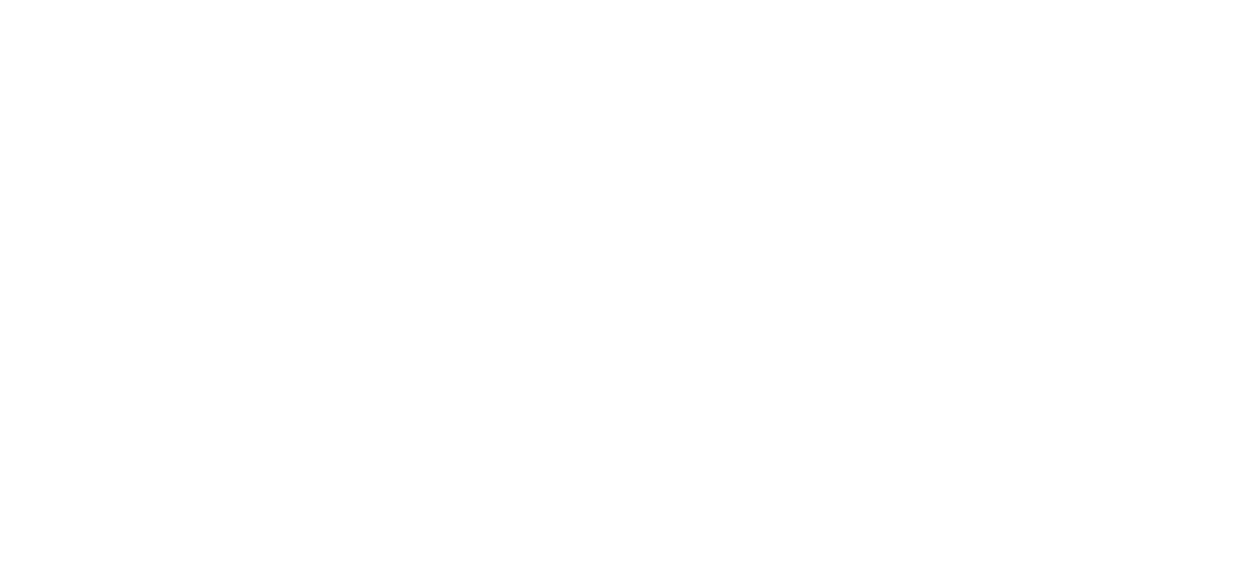 scroll, scrollTop: 0, scrollLeft: 0, axis: both 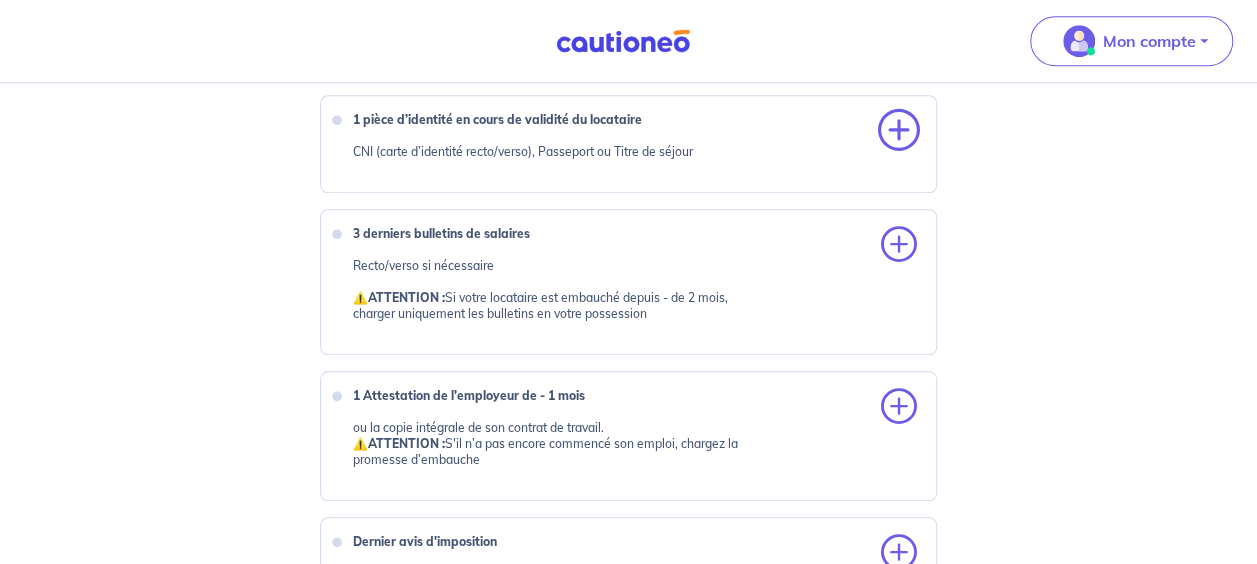 click at bounding box center (899, 131) 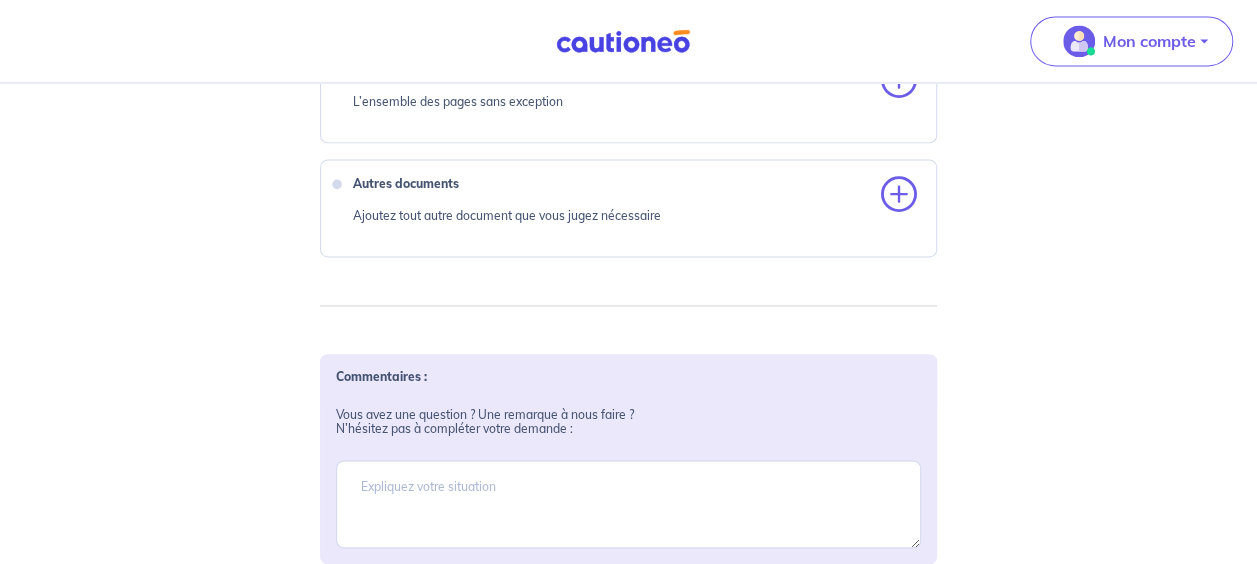 scroll, scrollTop: 1414, scrollLeft: 0, axis: vertical 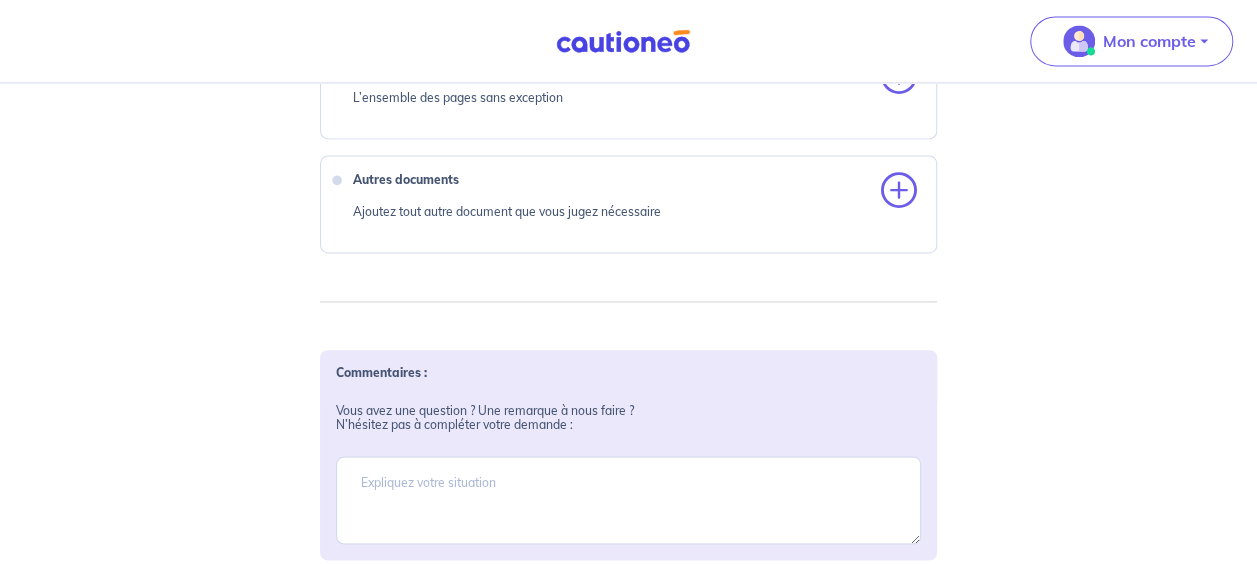 click at bounding box center [899, -231] 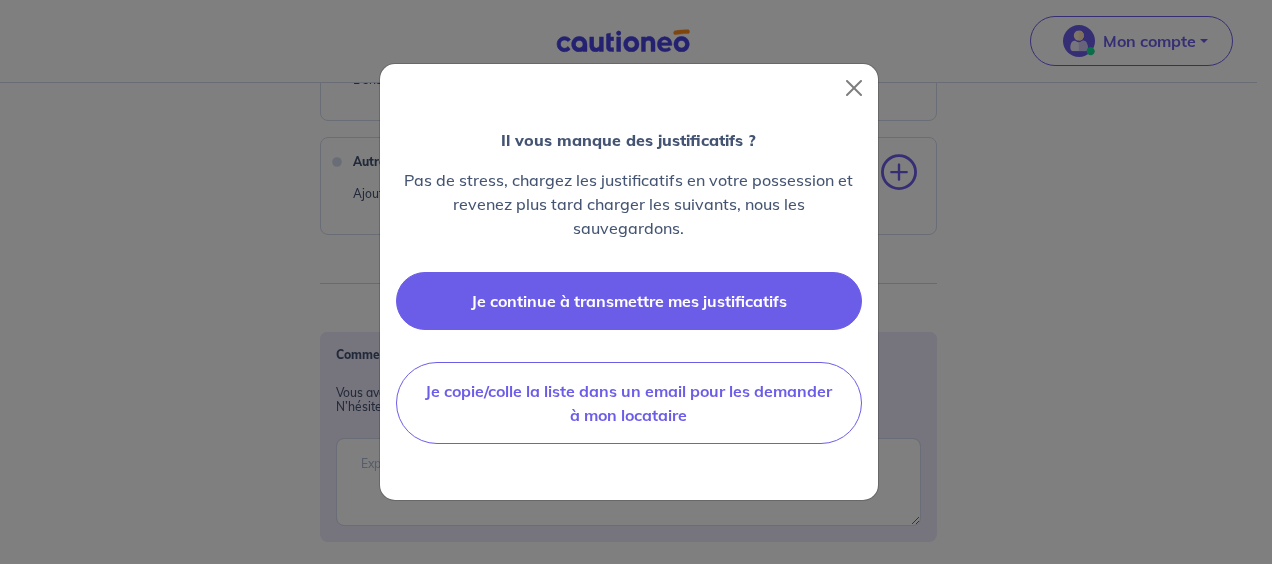 click on "Je continue à transmettre mes justificatifs" at bounding box center (629, 301) 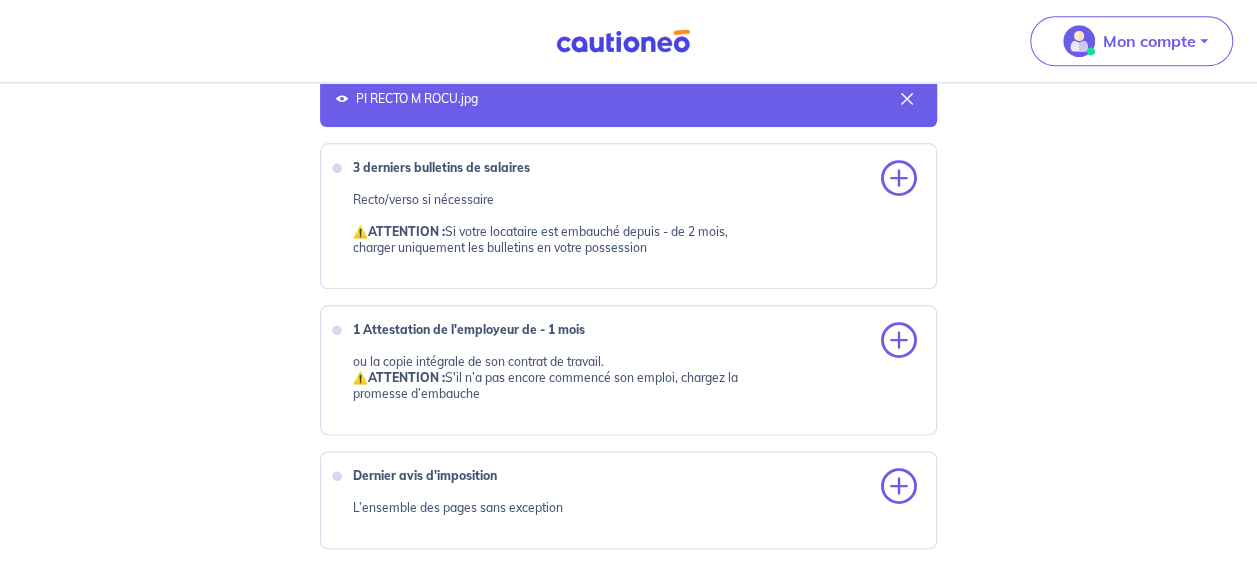 scroll, scrollTop: 948, scrollLeft: 0, axis: vertical 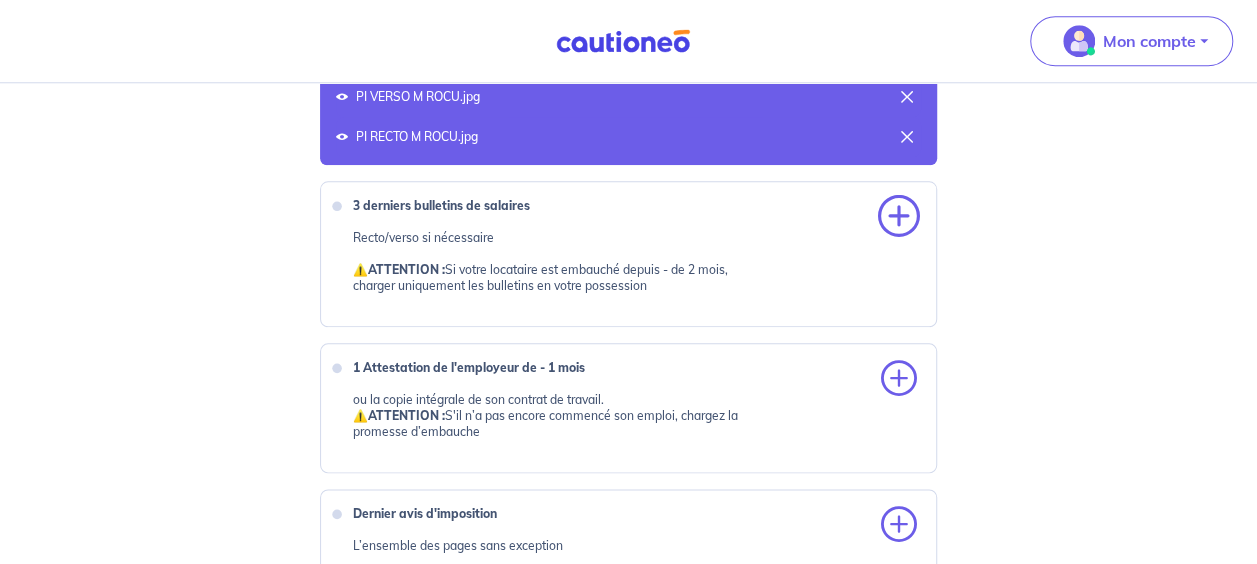 click at bounding box center (899, 217) 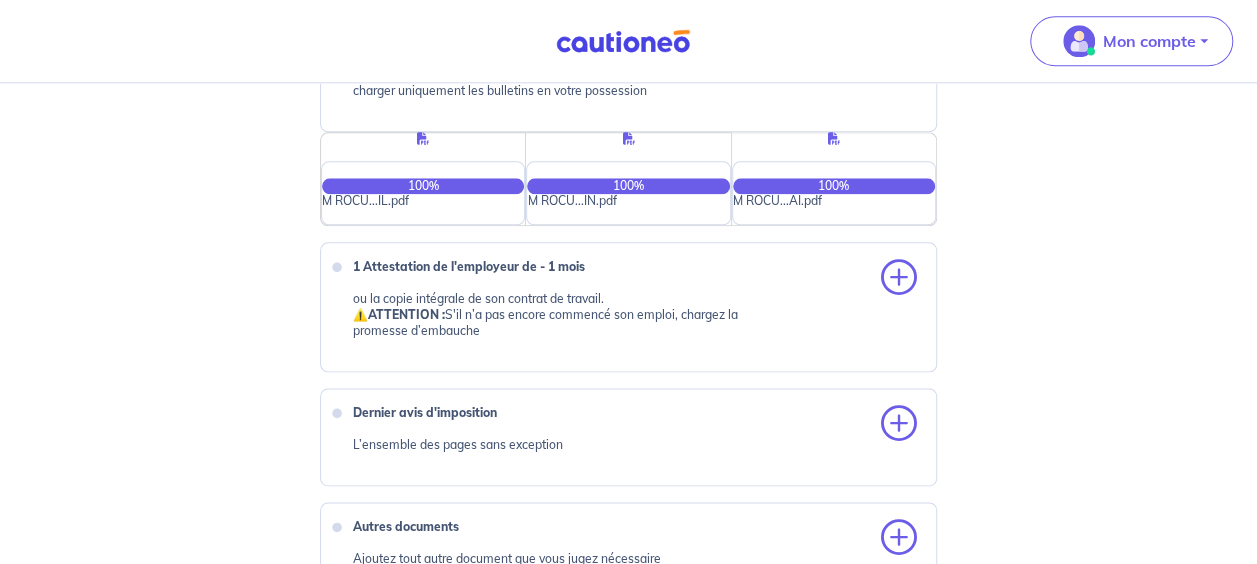 scroll, scrollTop: 1123, scrollLeft: 0, axis: vertical 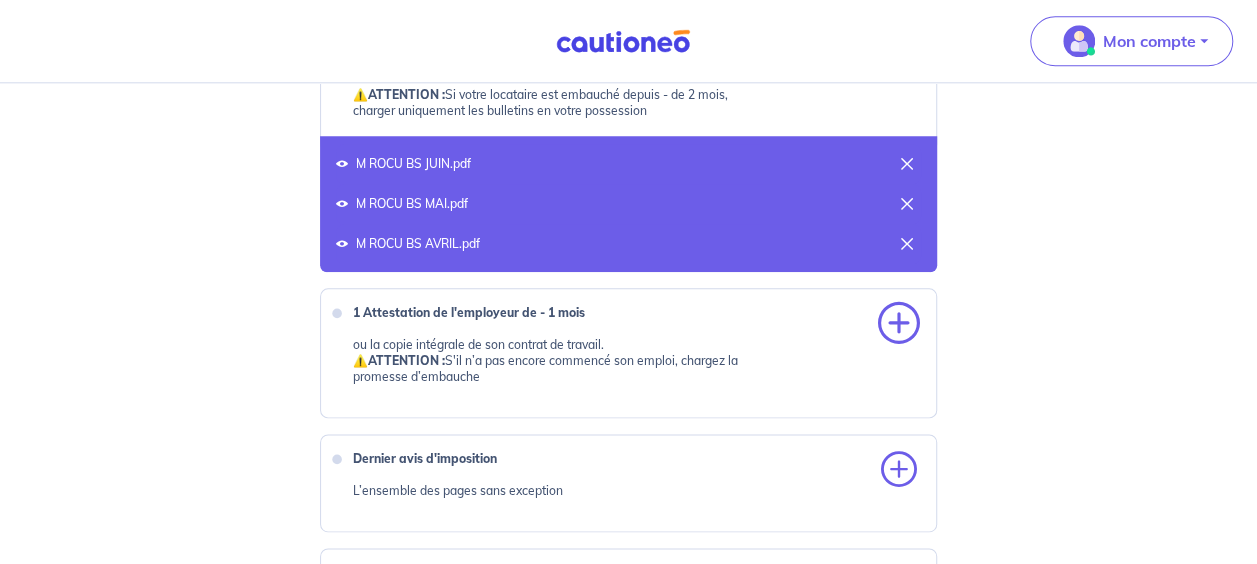 click at bounding box center [899, 324] 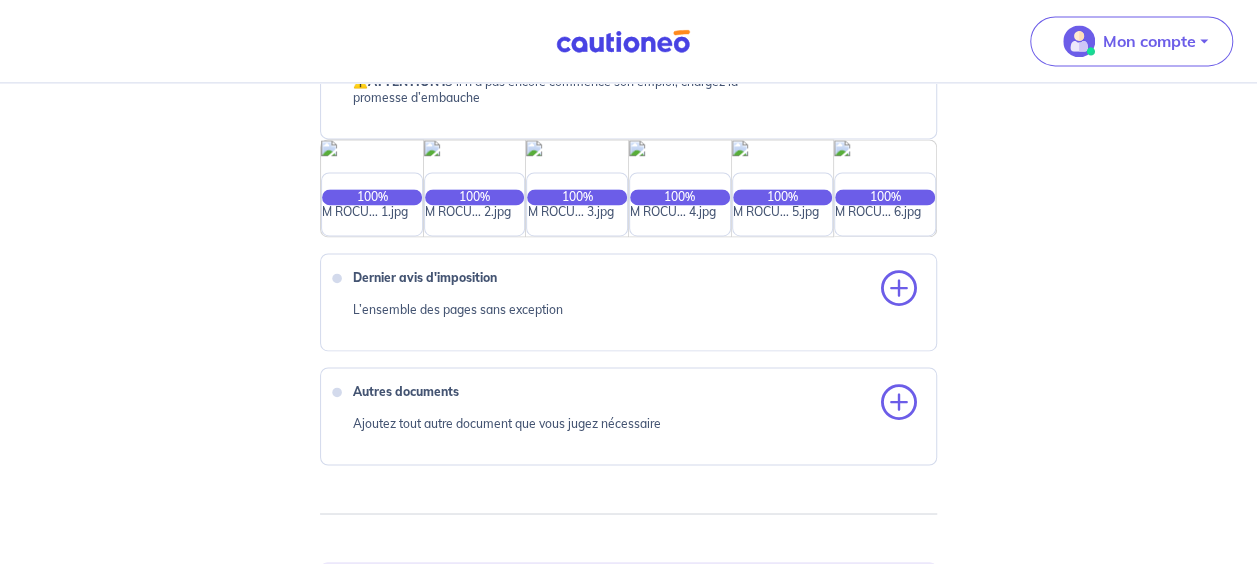 scroll, scrollTop: 1410, scrollLeft: 0, axis: vertical 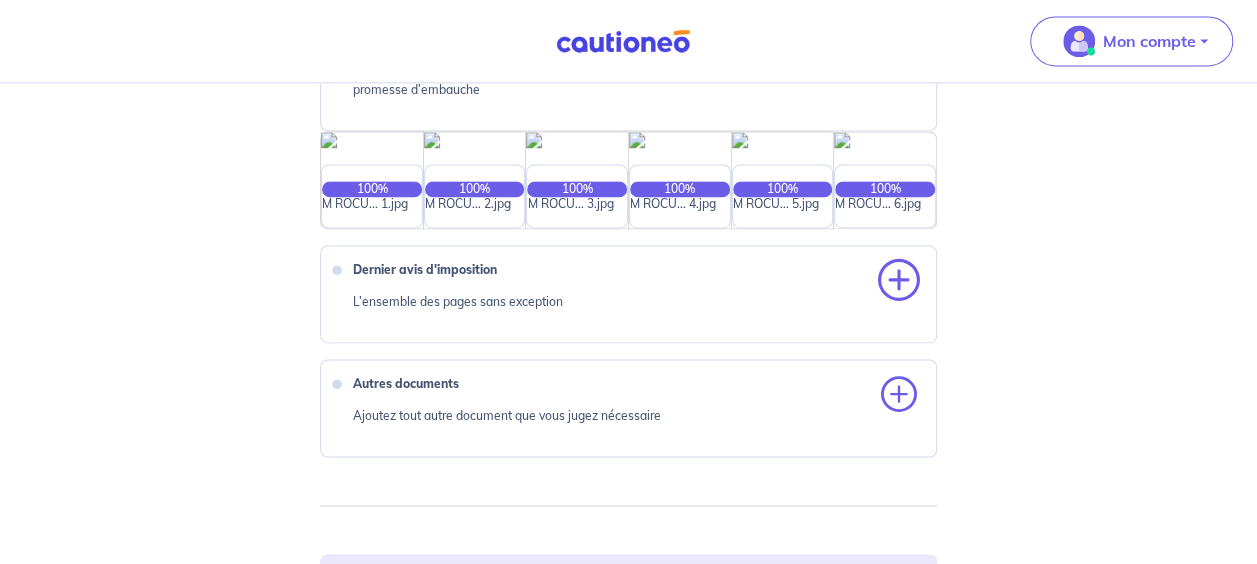 click at bounding box center [899, 281] 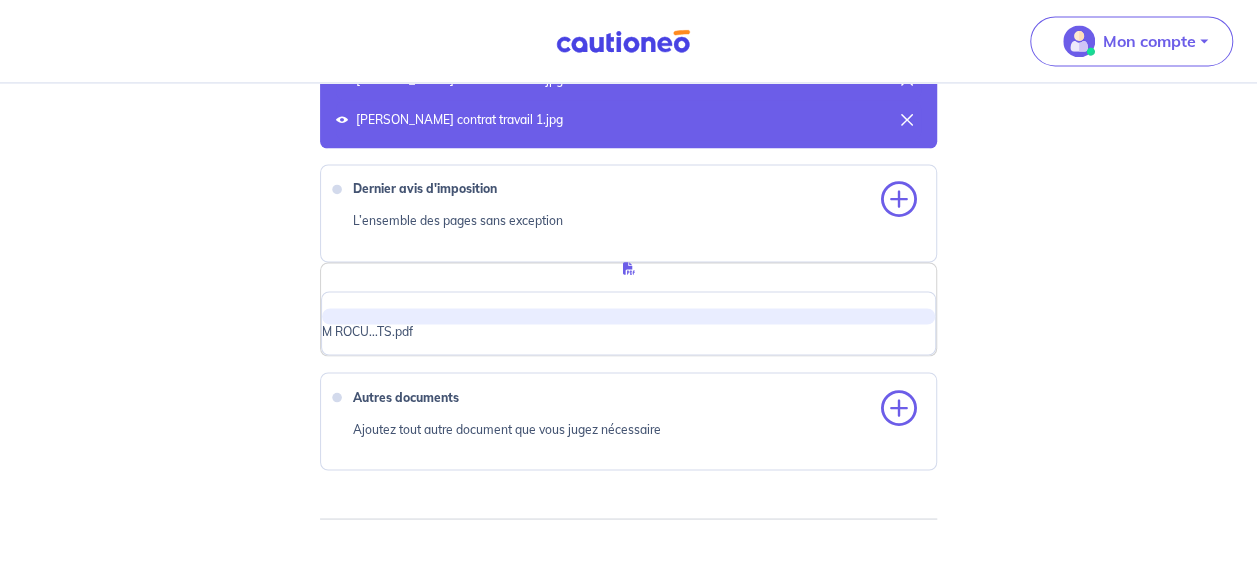 scroll, scrollTop: 1575, scrollLeft: 0, axis: vertical 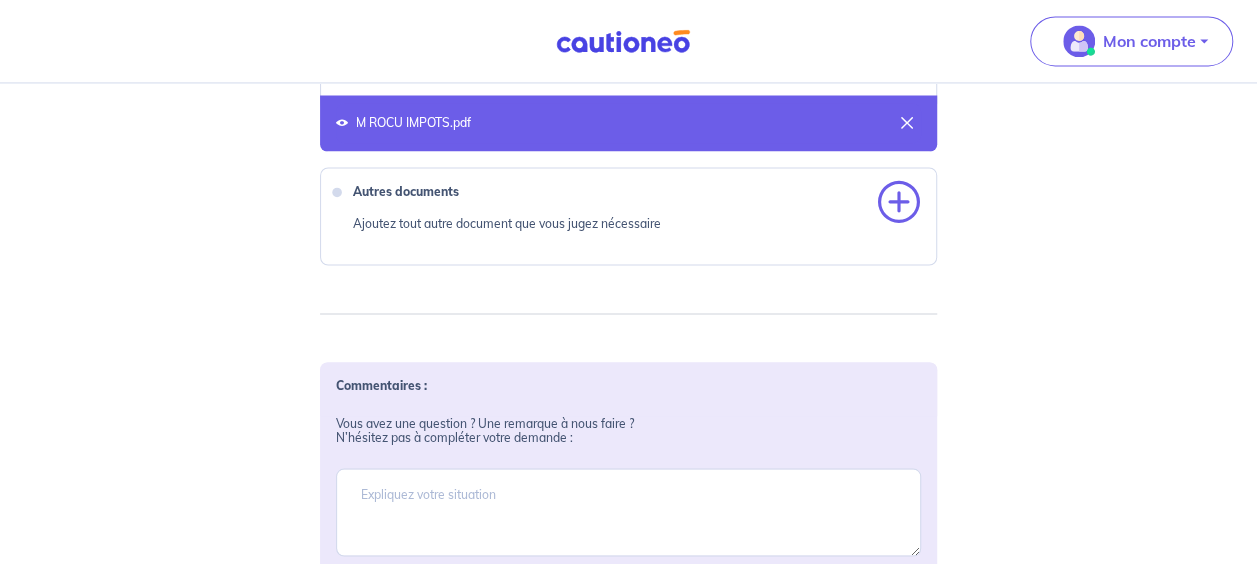 click at bounding box center (899, 203) 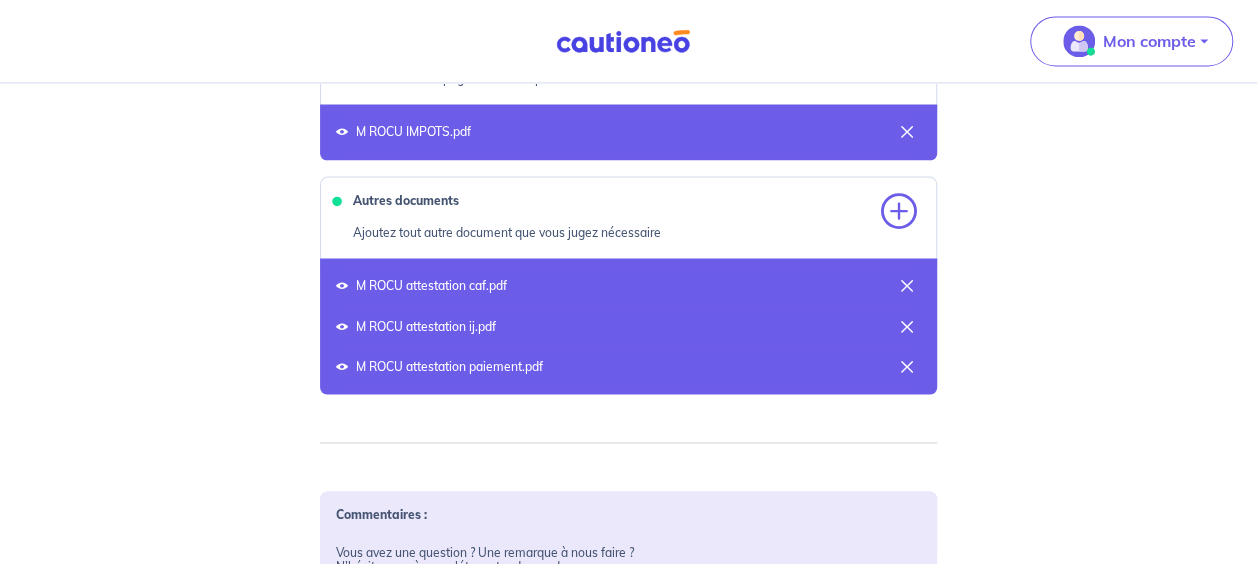 scroll, scrollTop: 1622, scrollLeft: 0, axis: vertical 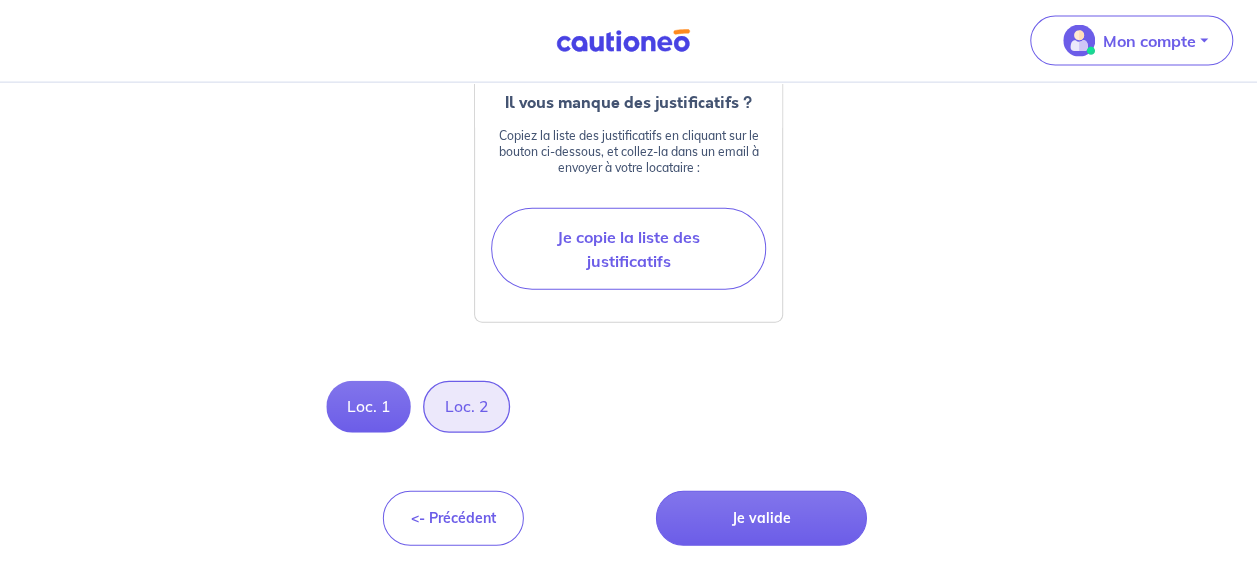 click on "Loc. 2" at bounding box center [466, 407] 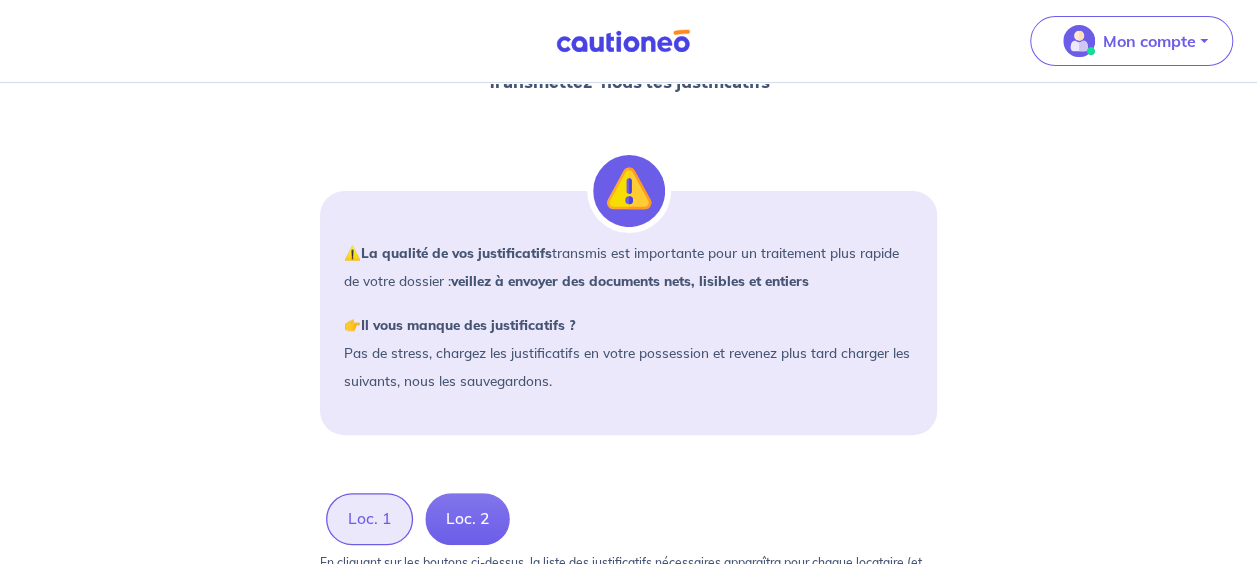 scroll, scrollTop: 0, scrollLeft: 0, axis: both 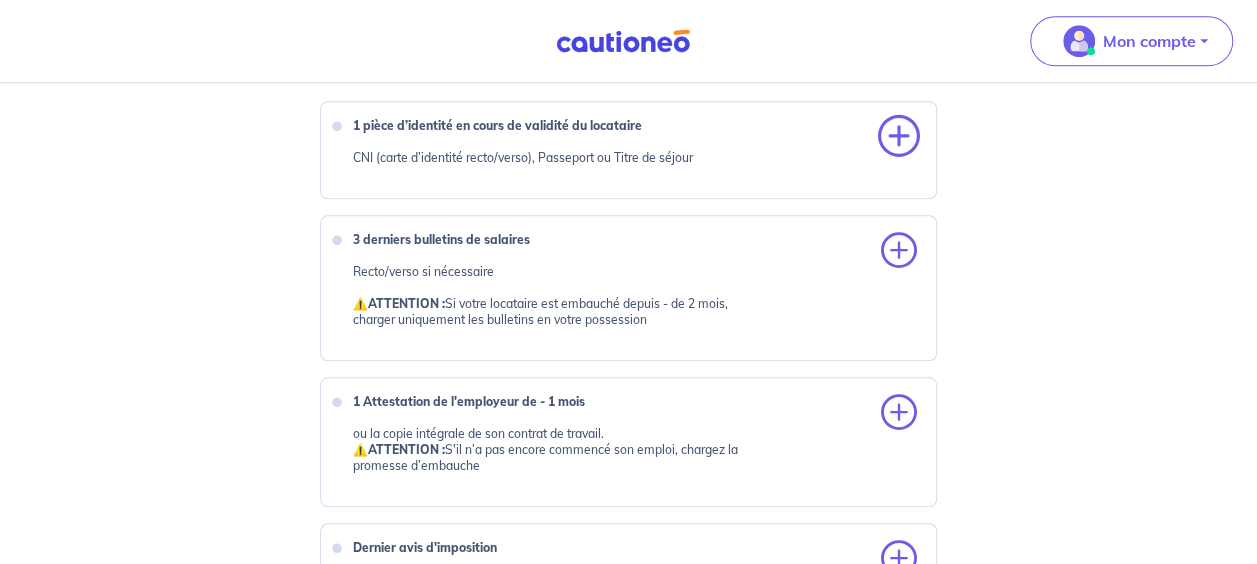 click at bounding box center [899, 137] 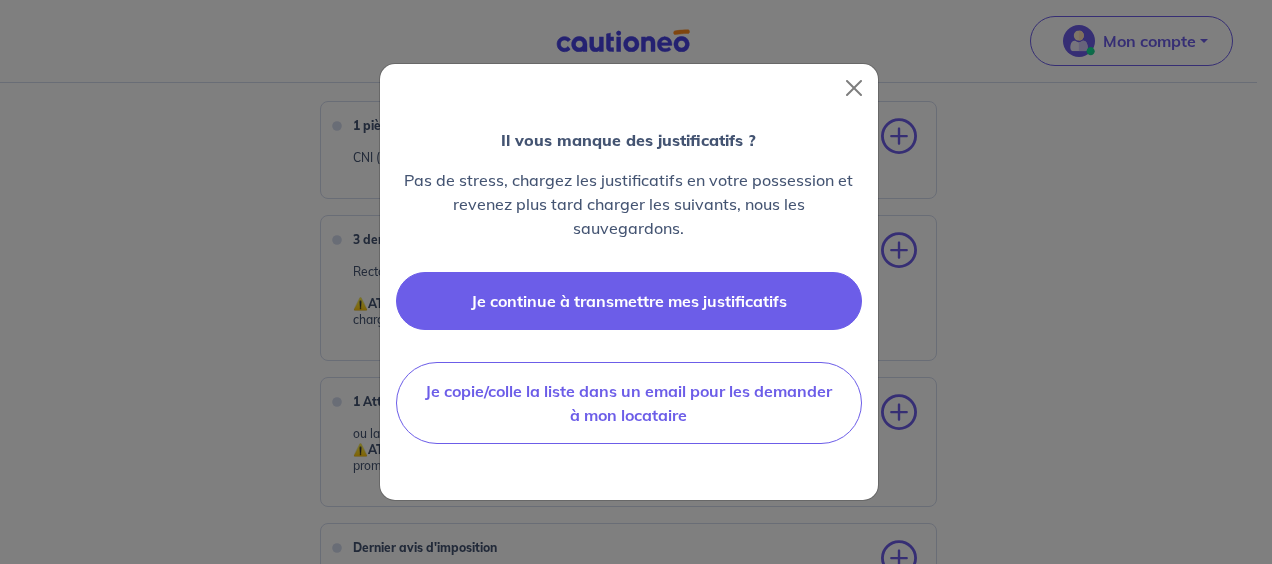 click on "Je continue à transmettre mes justificatifs" at bounding box center [629, 301] 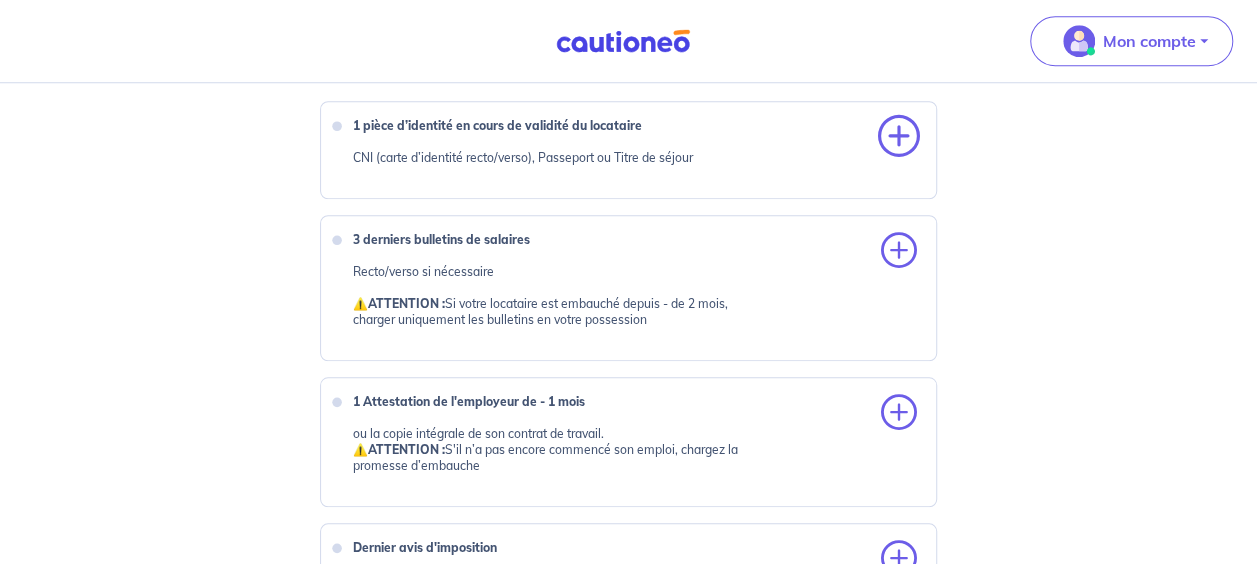click at bounding box center [899, 137] 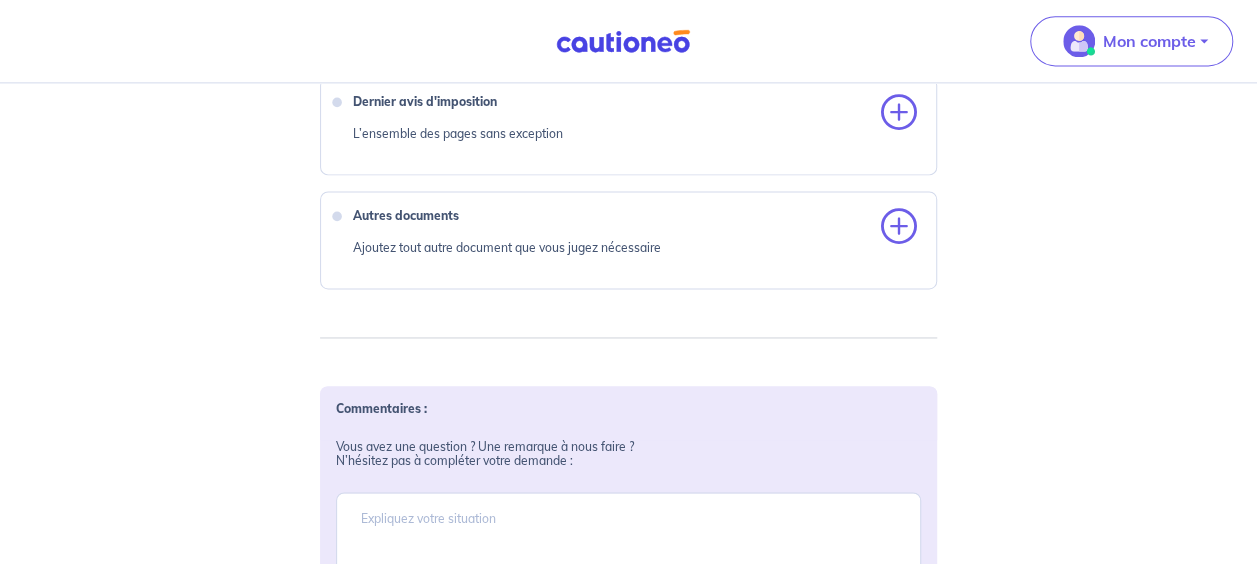 scroll, scrollTop: 1392, scrollLeft: 0, axis: vertical 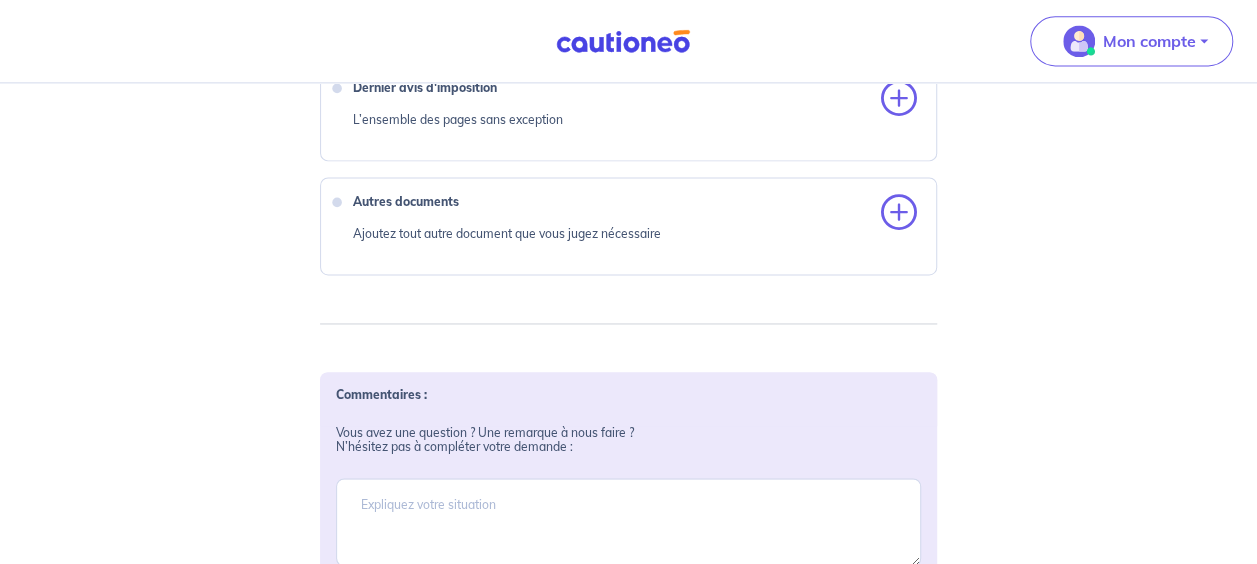 click at bounding box center (899, -209) 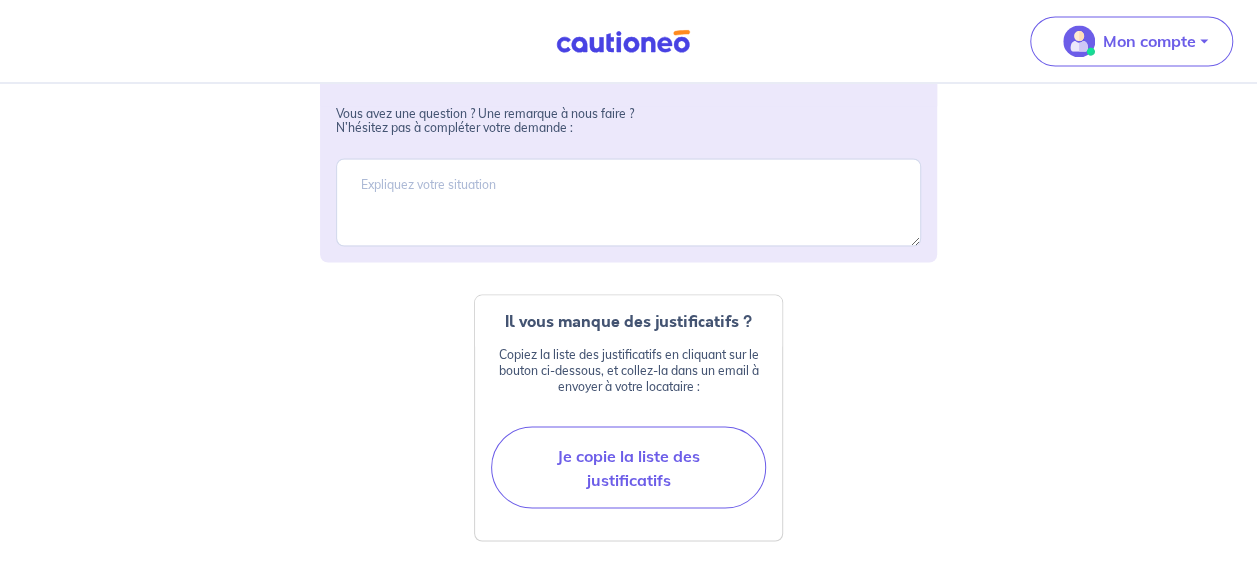 scroll, scrollTop: 1873, scrollLeft: 0, axis: vertical 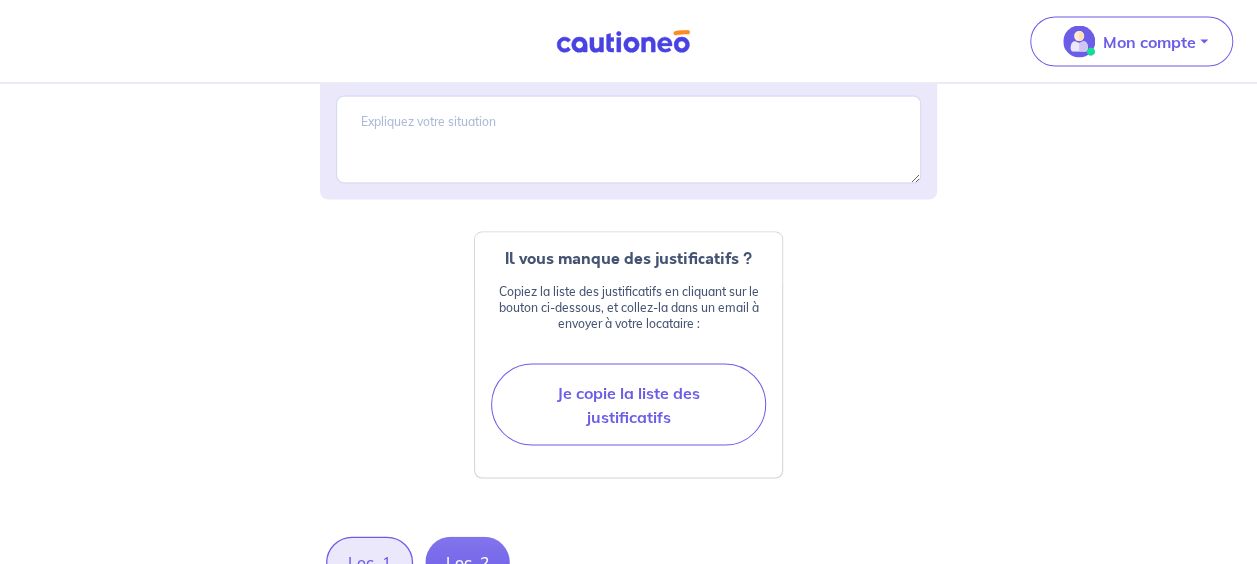 click at bounding box center [899, -430] 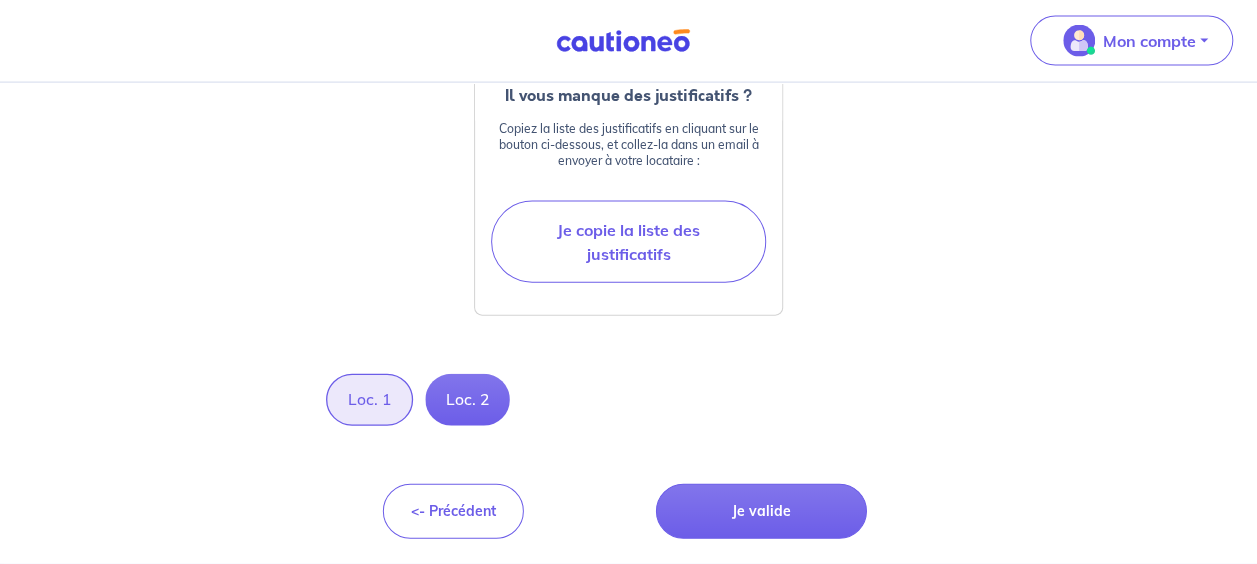 scroll, scrollTop: 2556, scrollLeft: 0, axis: vertical 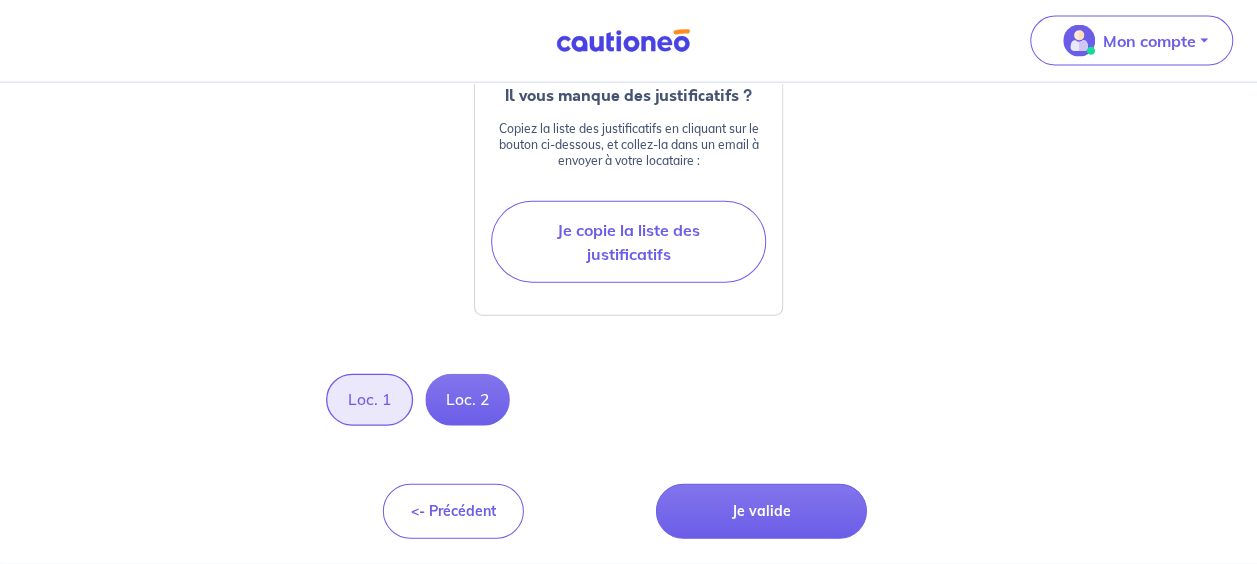 type on "Il n'a pas d'avis d'imposition" 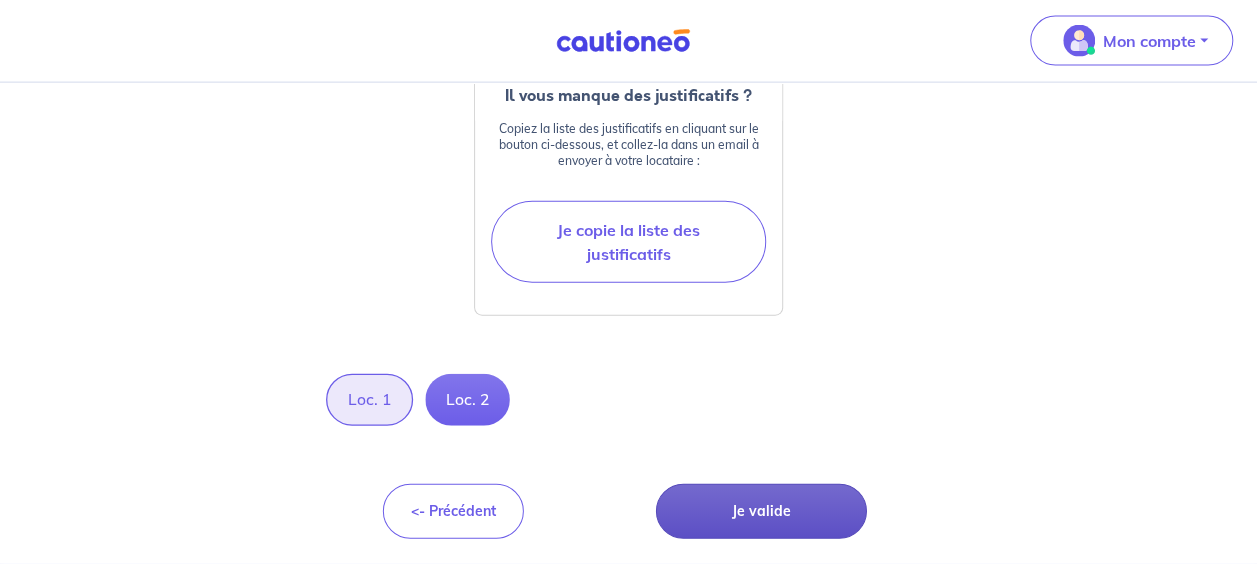 click on "Je valide" at bounding box center (761, 511) 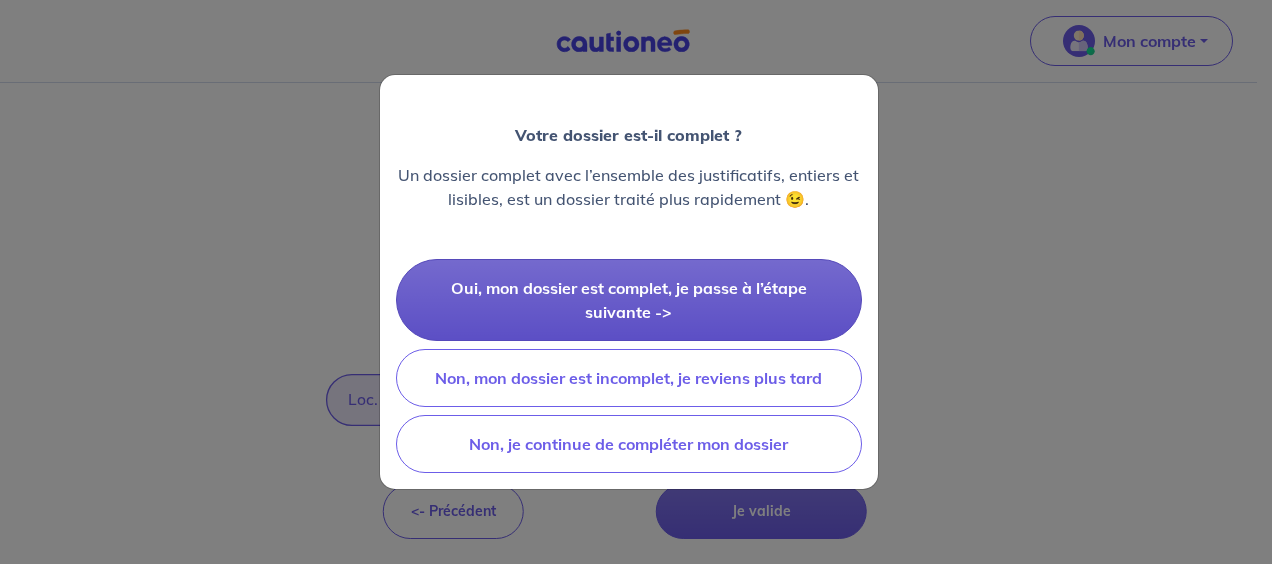 click on "Oui, mon dossier est complet, je passe à l’étape suivante ->" at bounding box center [629, 300] 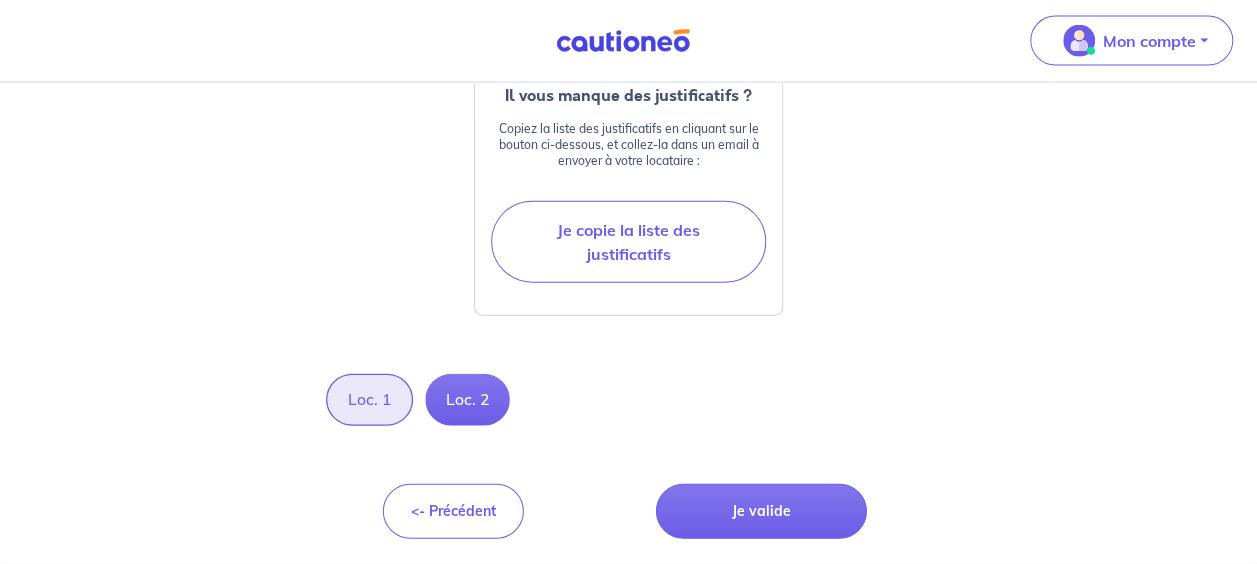 drag, startPoint x: 1256, startPoint y: 490, endPoint x: 1264, endPoint y: 337, distance: 153.20901 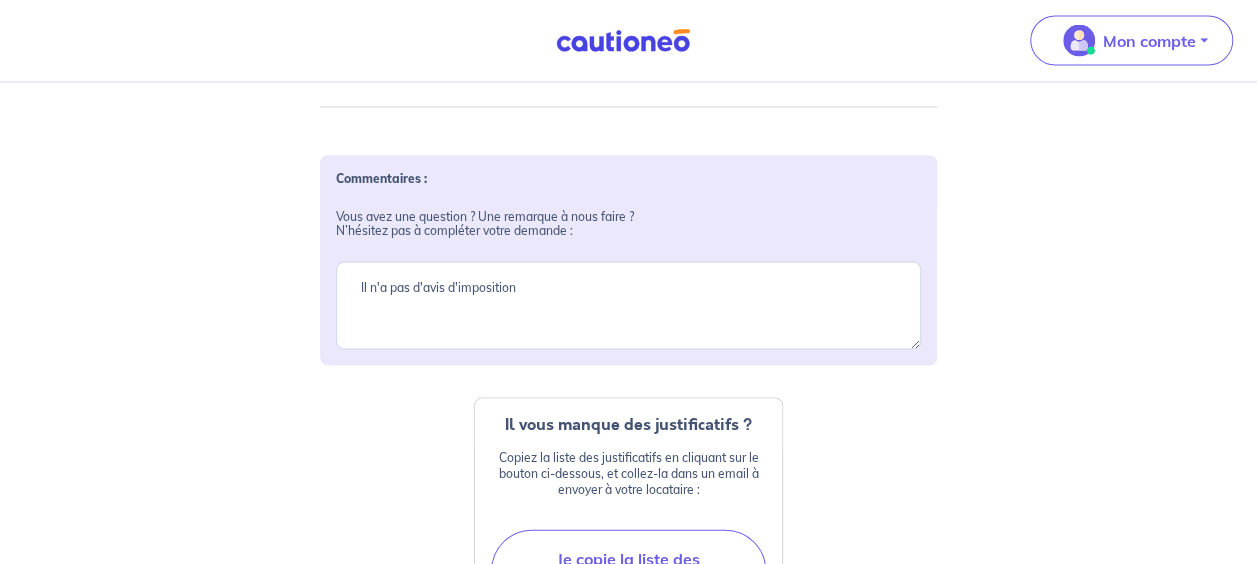 scroll, scrollTop: 1921, scrollLeft: 0, axis: vertical 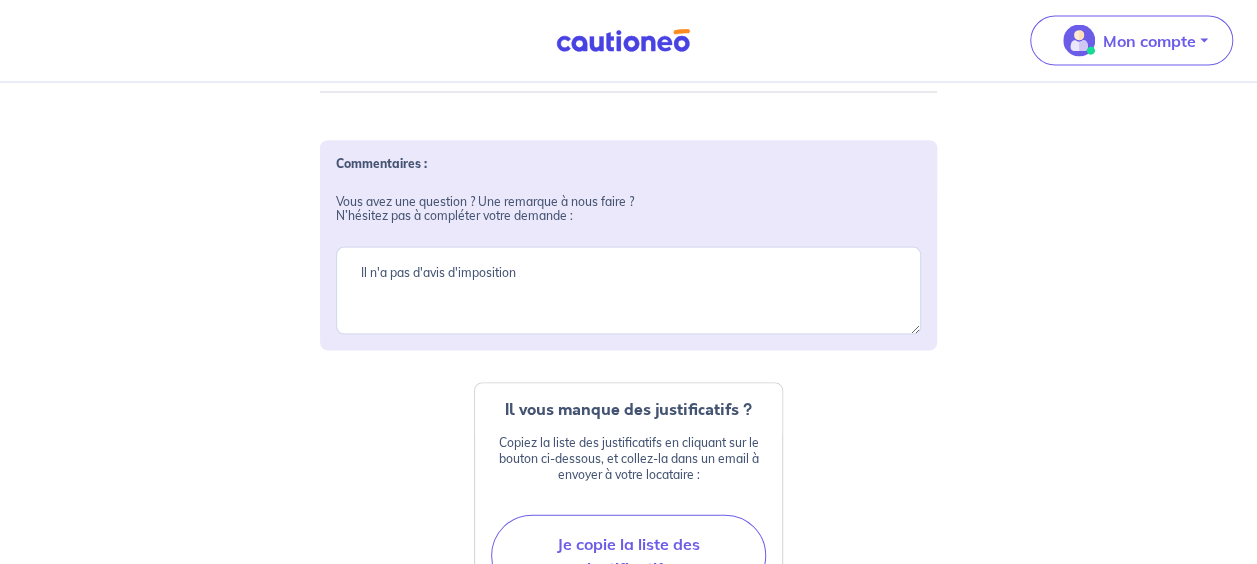 click on "100% [PERSON_NAME]N.jpeg" at bounding box center (628, -581) 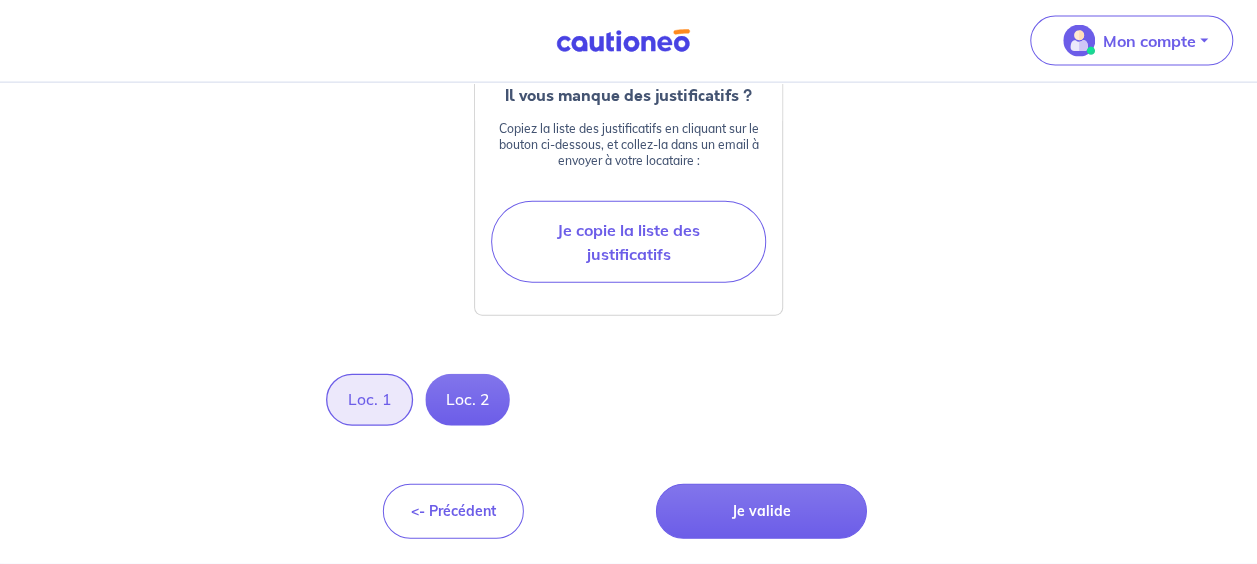 scroll, scrollTop: 2740, scrollLeft: 0, axis: vertical 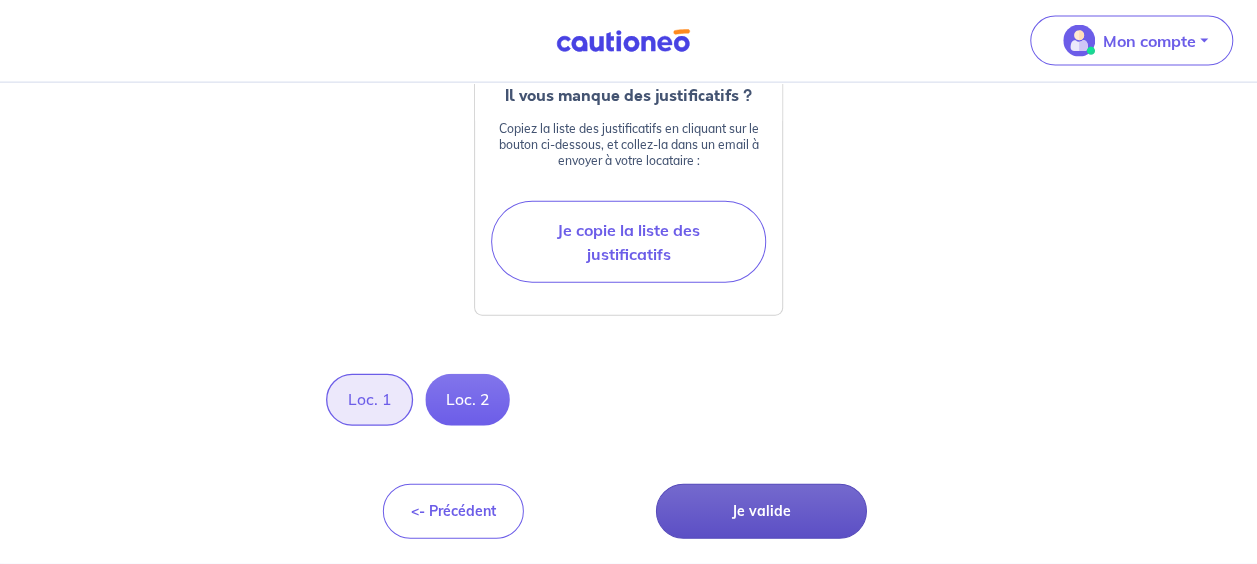 click on "Je valide" at bounding box center (761, 511) 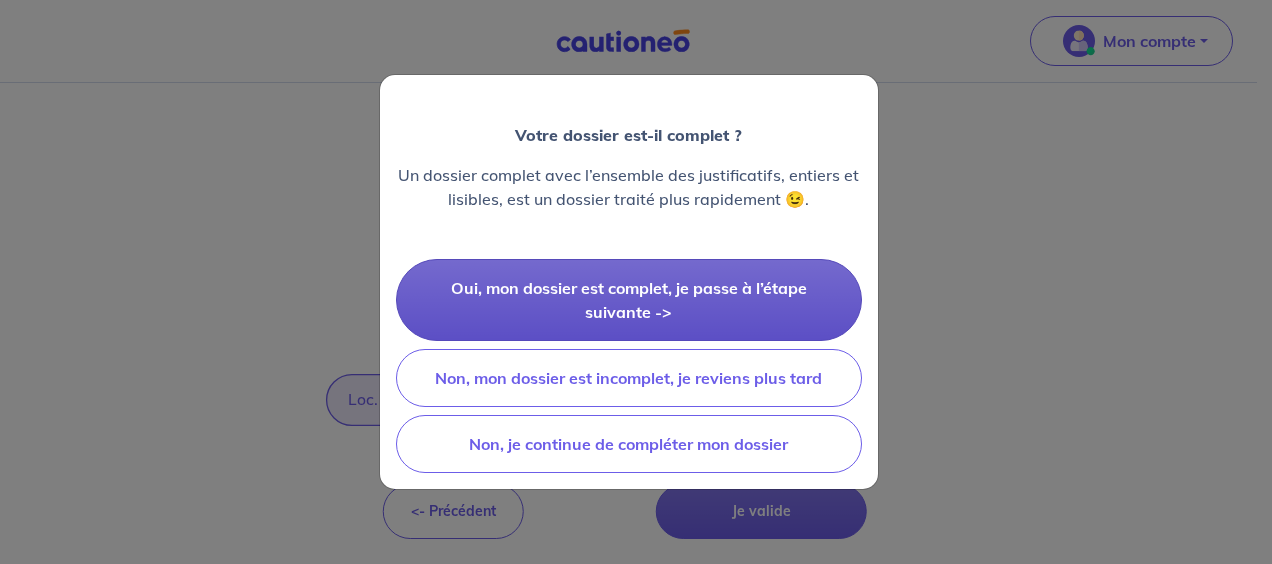 click on "Oui, mon dossier est complet, je passe à l’étape suivante ->" at bounding box center [629, 300] 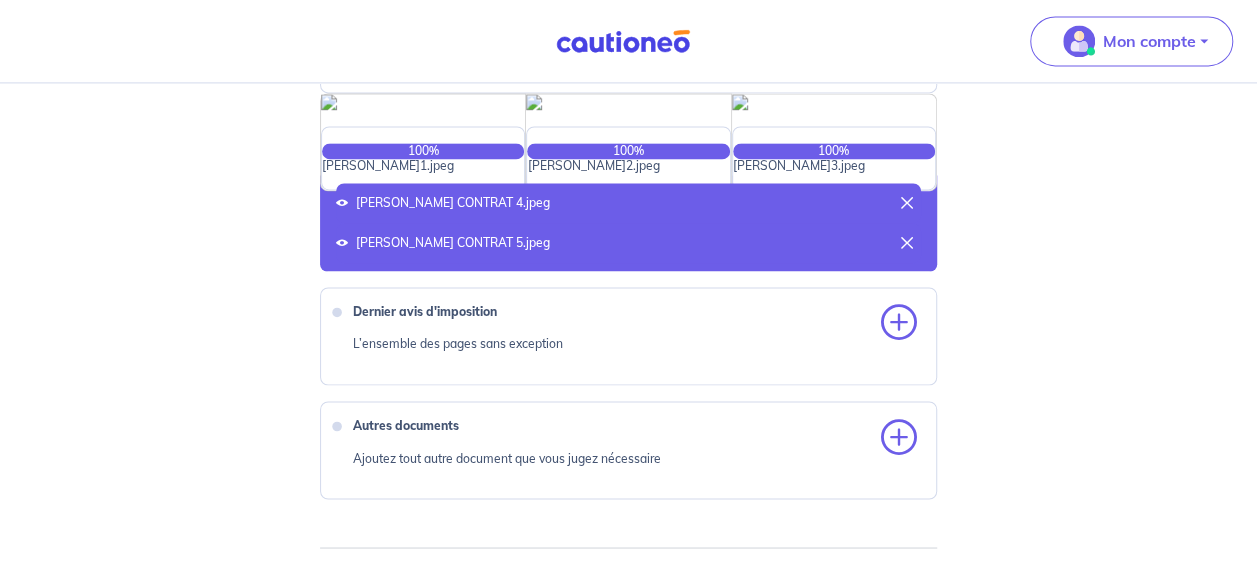 scroll, scrollTop: 1444, scrollLeft: 0, axis: vertical 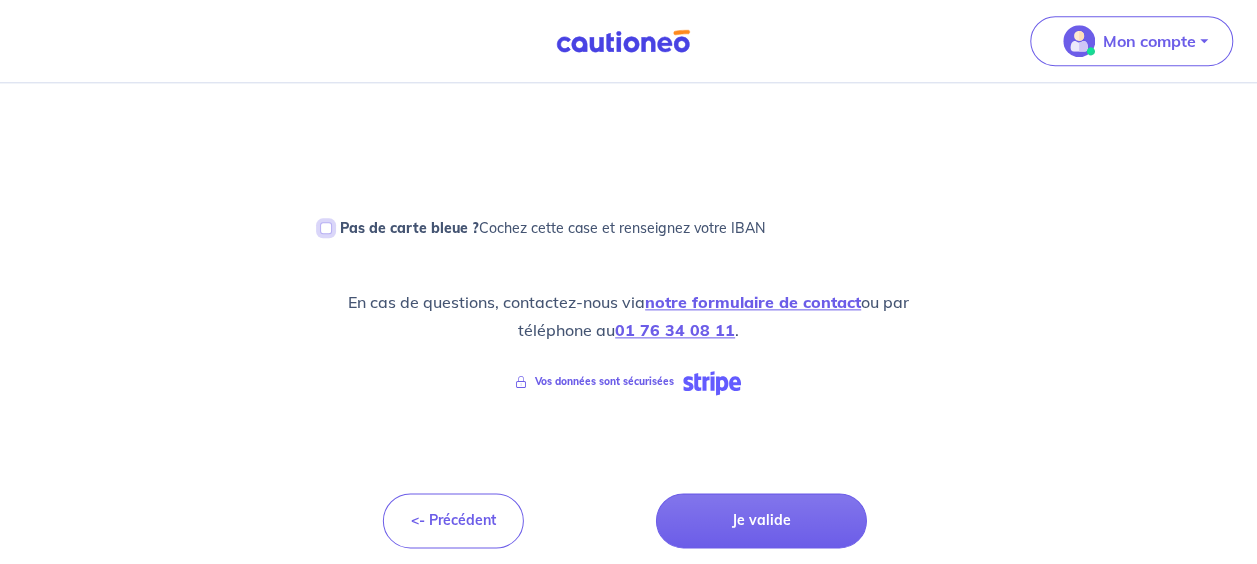 click on "Pas de carte bleue ?  Cochez cette case et renseignez votre IBAN" at bounding box center (326, 228) 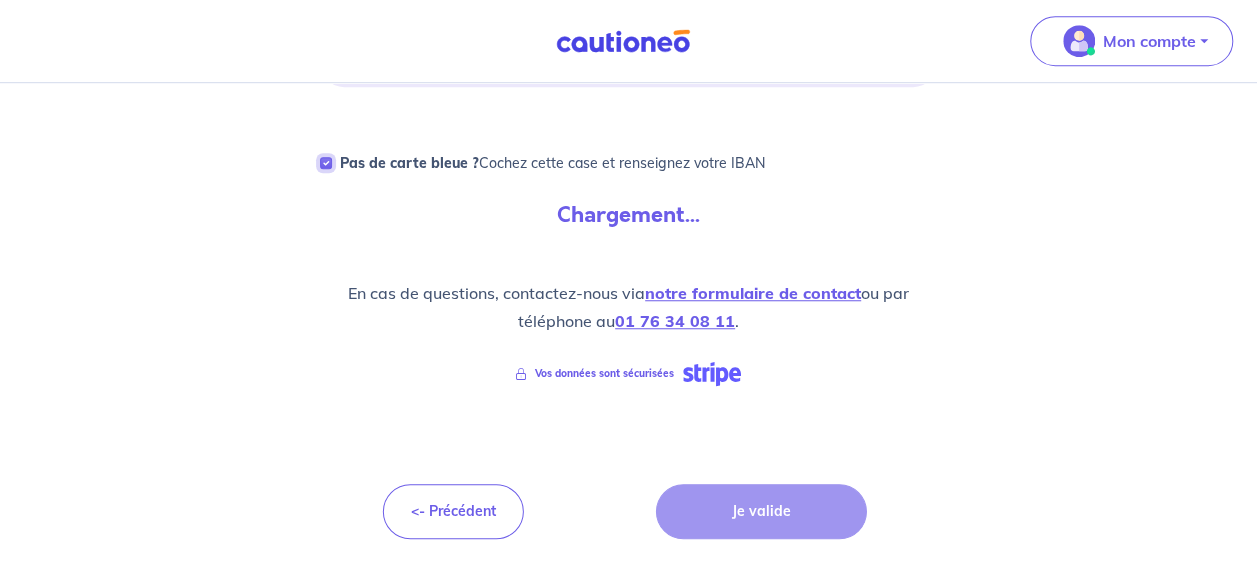 scroll, scrollTop: 594, scrollLeft: 0, axis: vertical 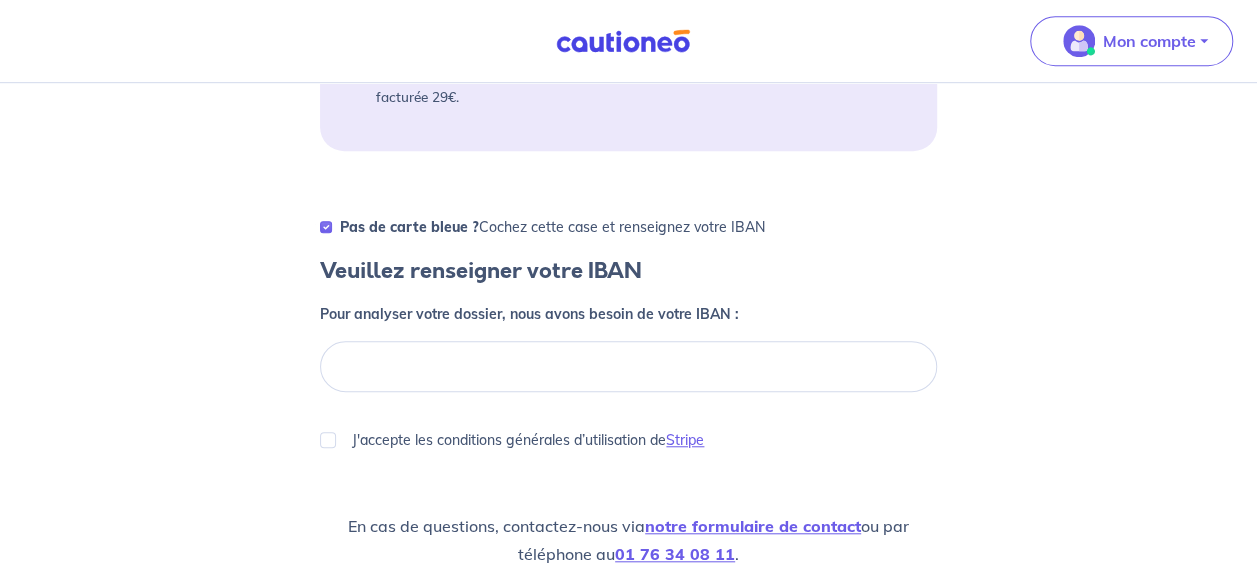 click at bounding box center [628, 366] 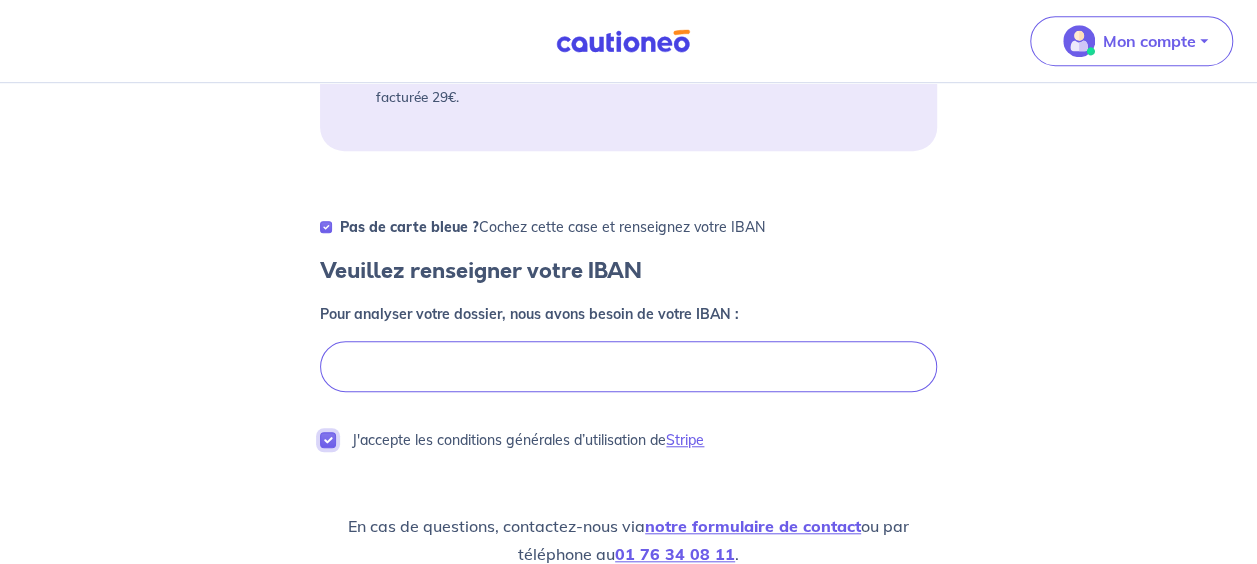 click on "J'accepte les conditions générales d’utilisation de  Stripe" at bounding box center [328, 440] 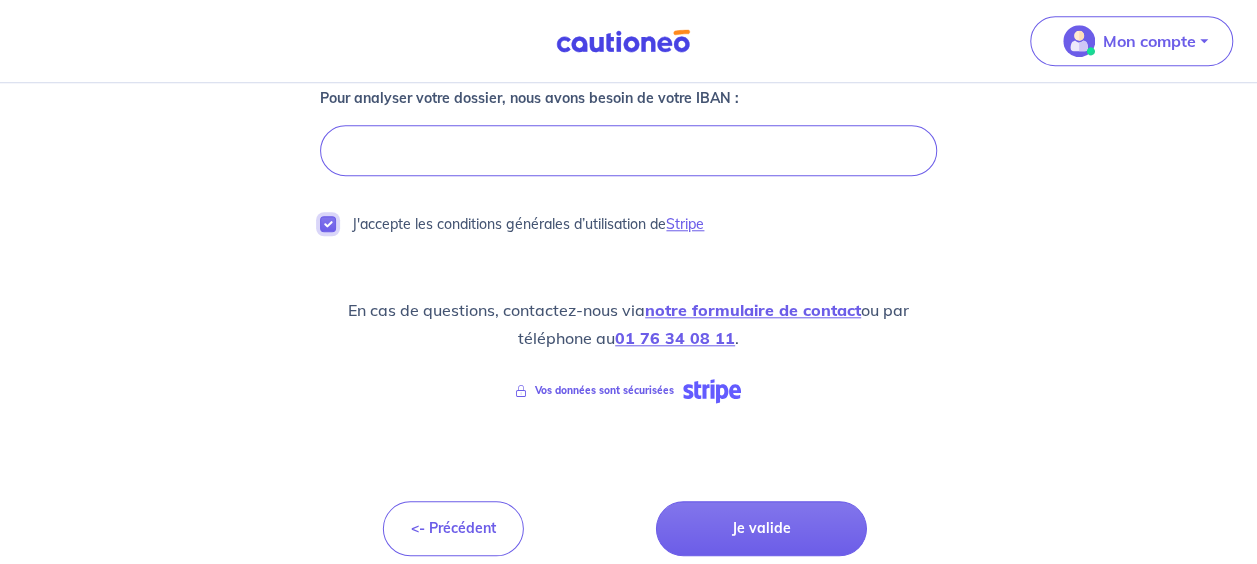 scroll, scrollTop: 824, scrollLeft: 0, axis: vertical 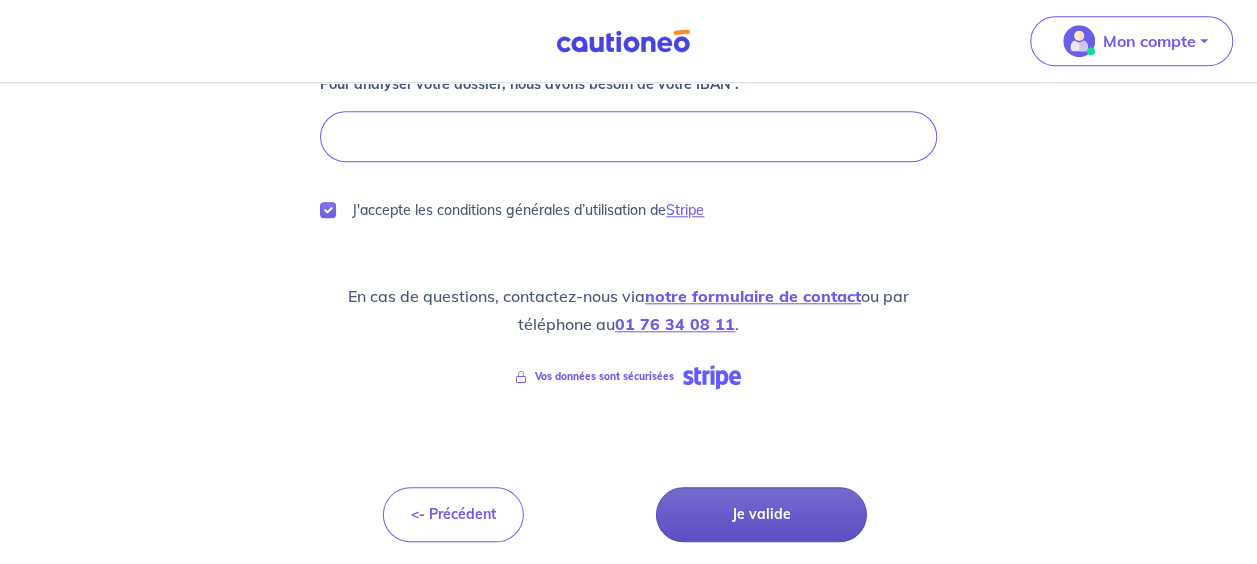 click on "Je valide" at bounding box center [761, 514] 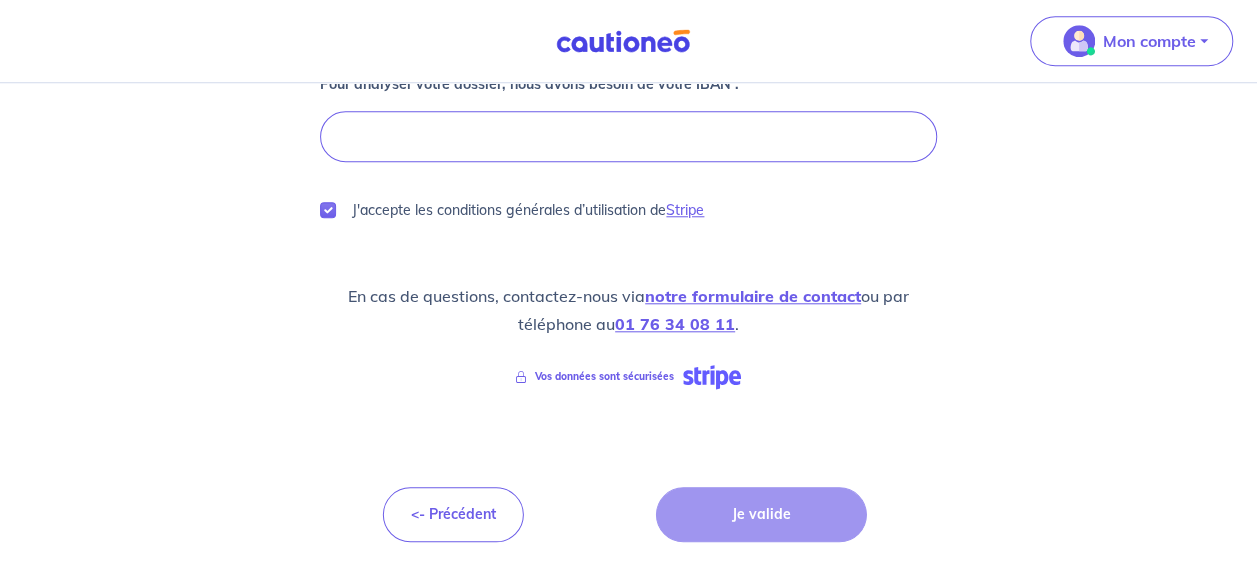 scroll, scrollTop: 0, scrollLeft: 0, axis: both 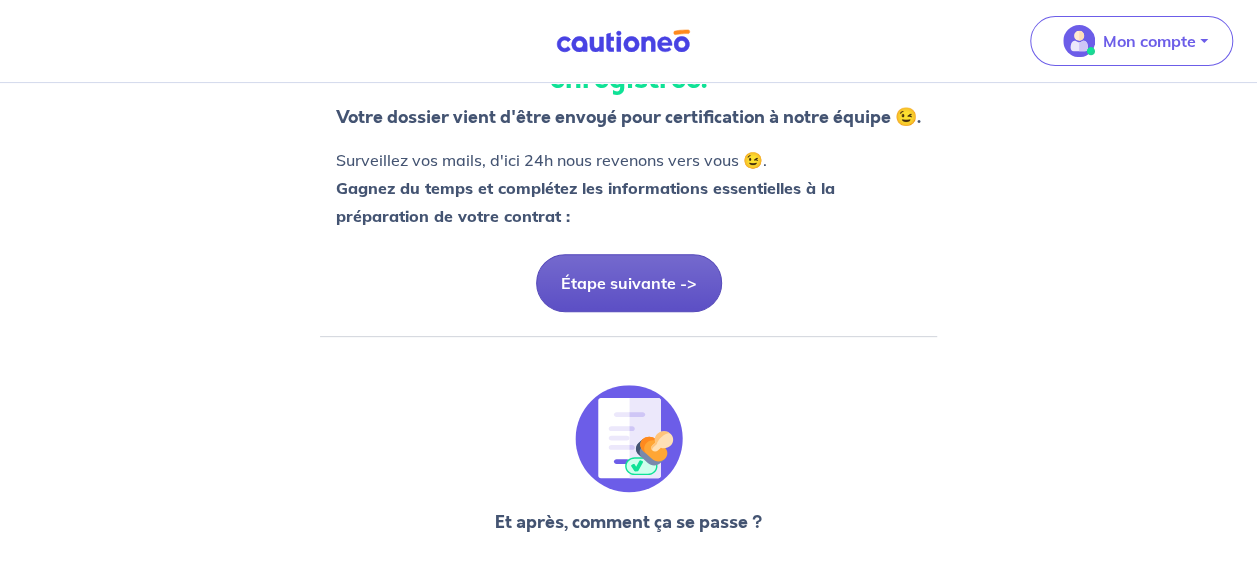 click on "Étape suivante ->" at bounding box center (629, 283) 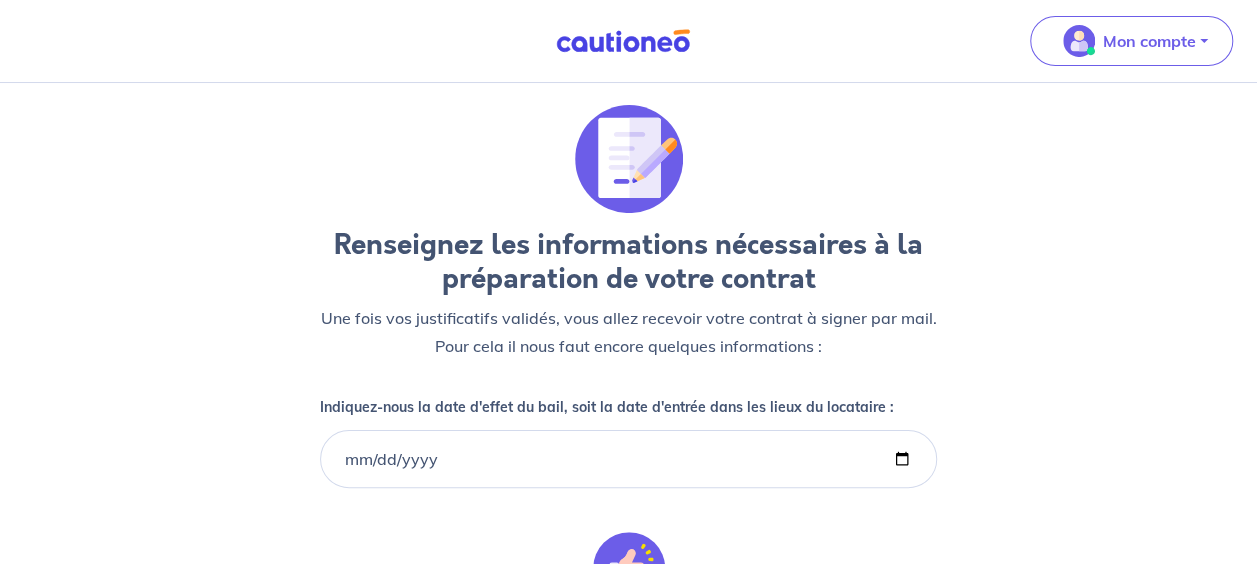 scroll, scrollTop: 0, scrollLeft: 0, axis: both 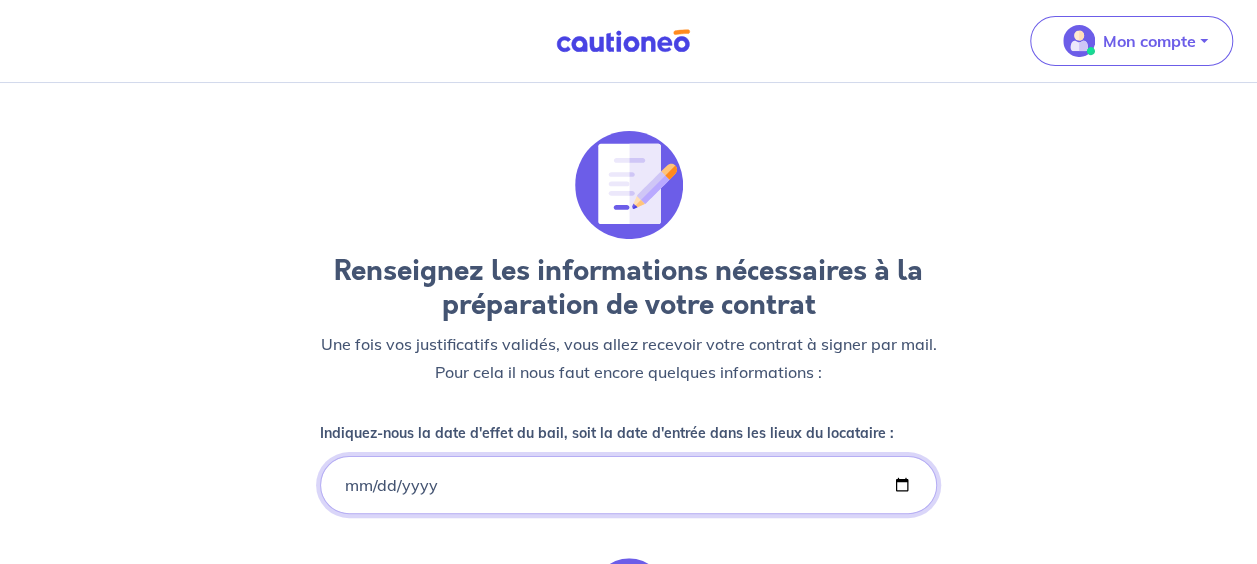 click on "Indiquez-nous la date d'effet du bail, soit la date d'entrée dans les lieux du locataire :" at bounding box center [628, 485] 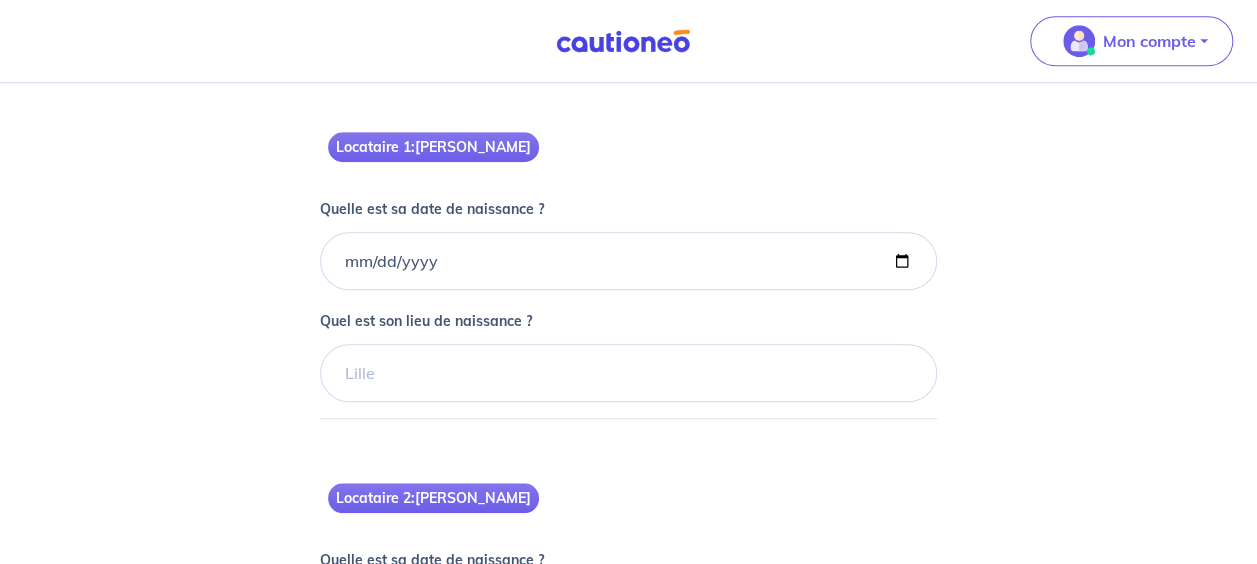 scroll, scrollTop: 736, scrollLeft: 0, axis: vertical 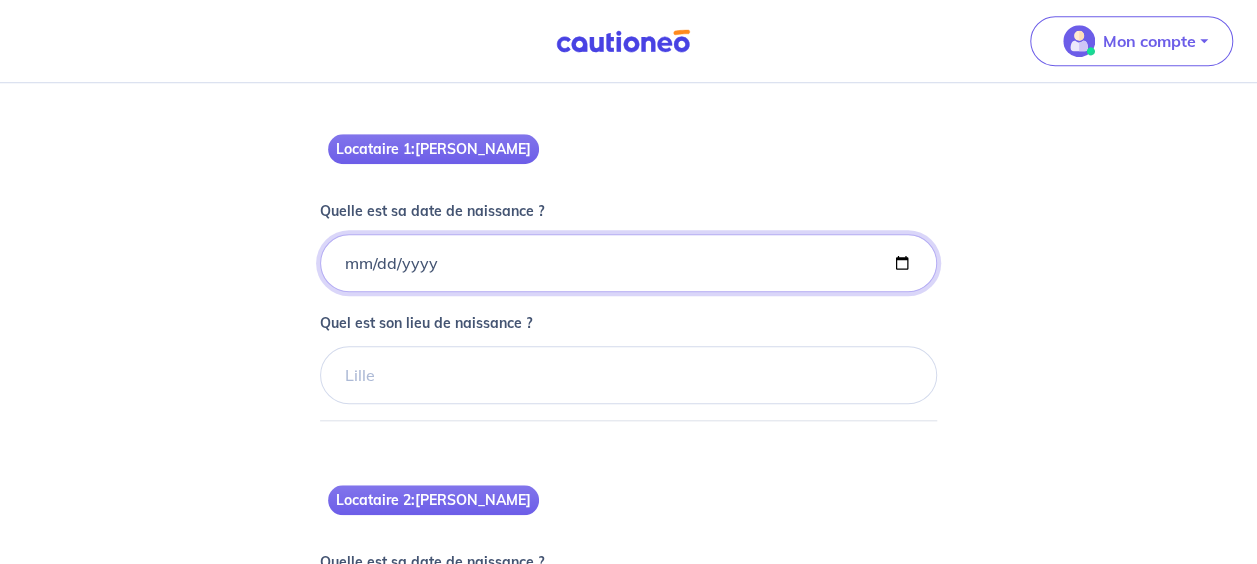 click on "Quelle est sa date de naissance ?" at bounding box center (628, 263) 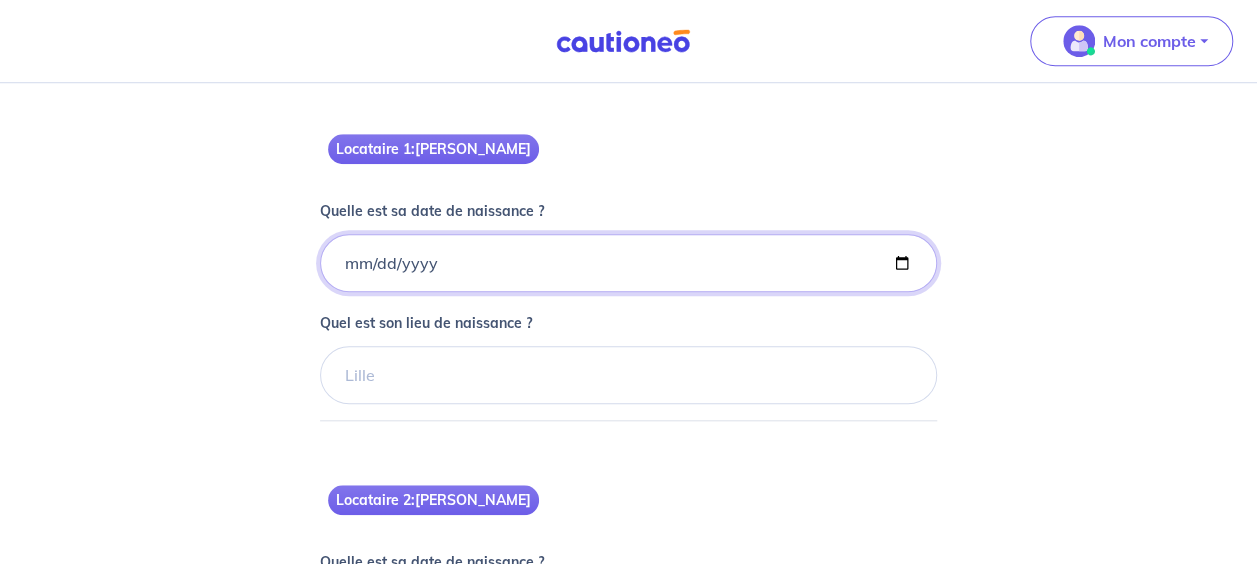 type on "[DATE]" 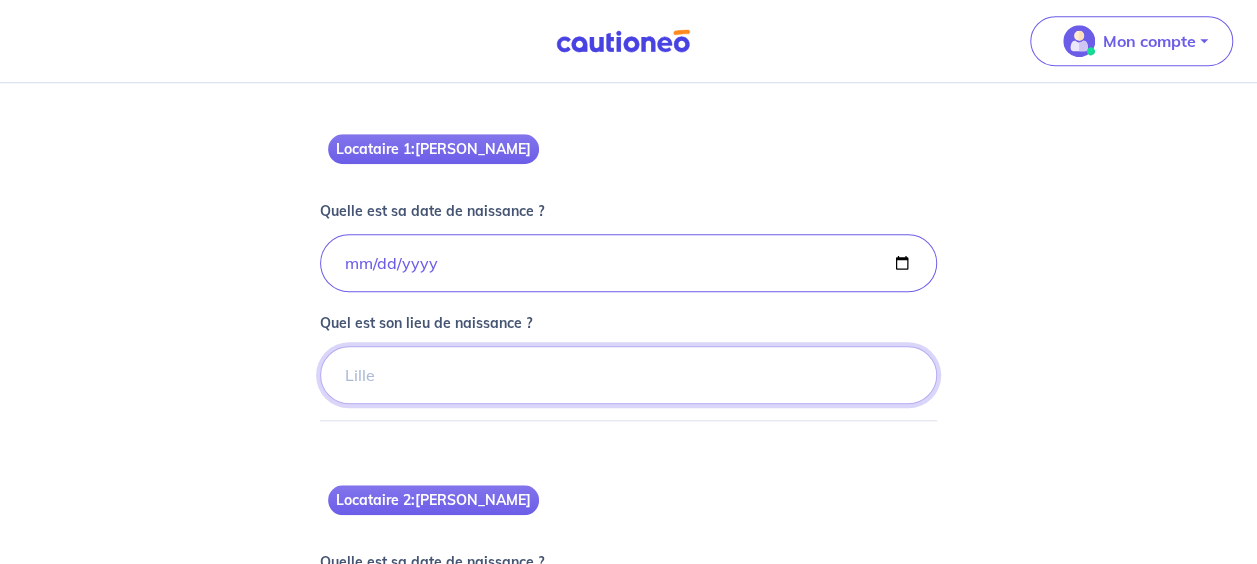 click on "Quel est son lieu de naissance ?" at bounding box center (628, 375) 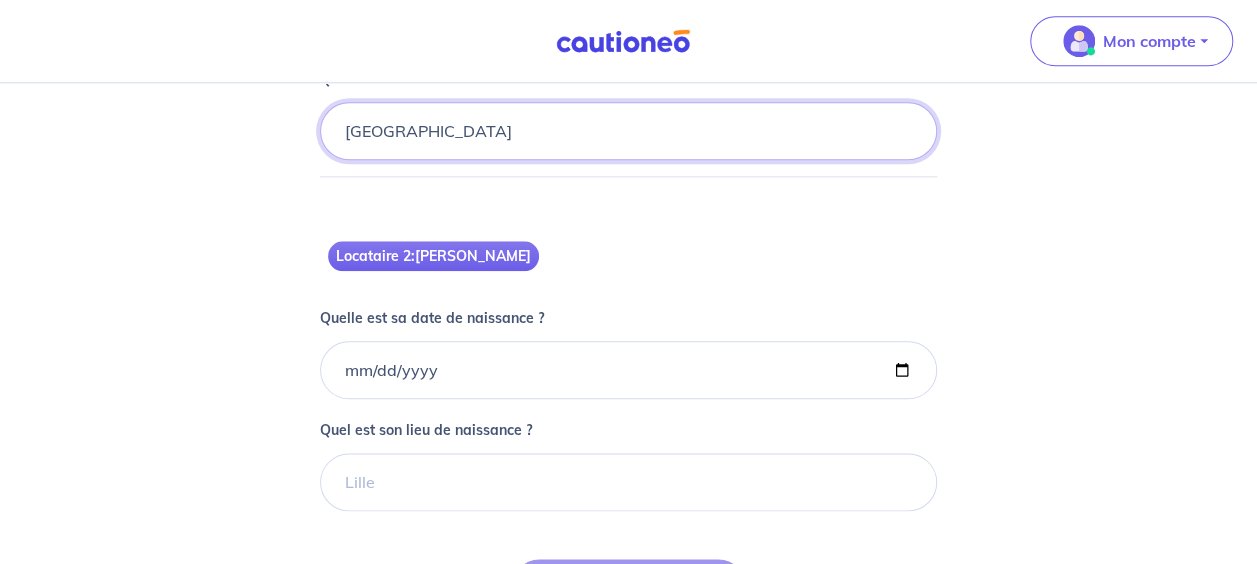 scroll, scrollTop: 1050, scrollLeft: 0, axis: vertical 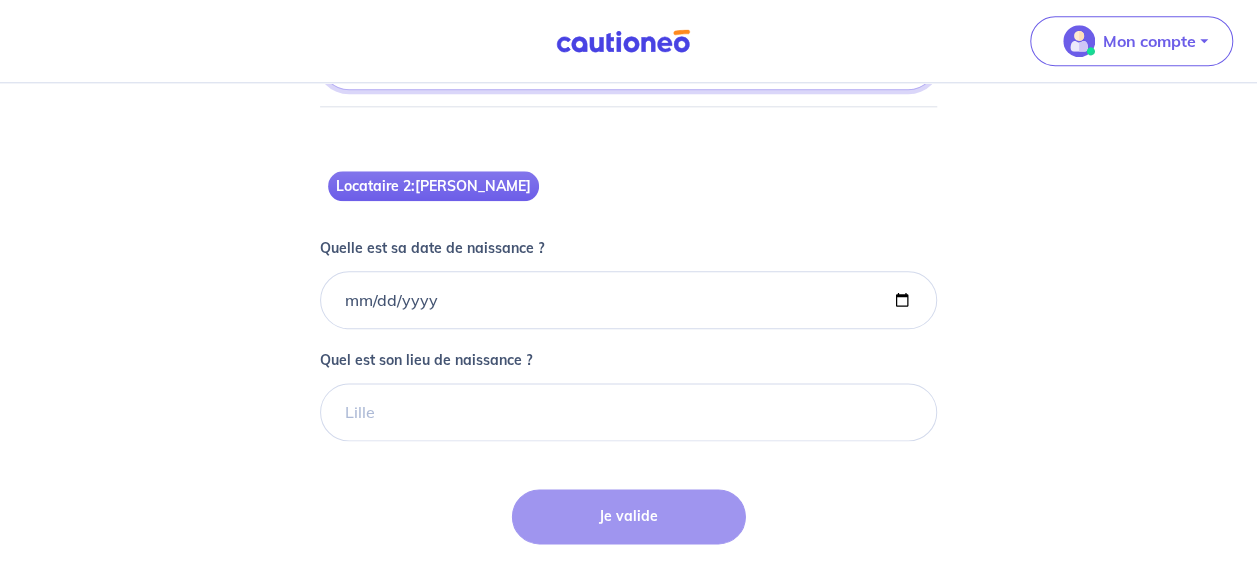 type on "[GEOGRAPHIC_DATA]" 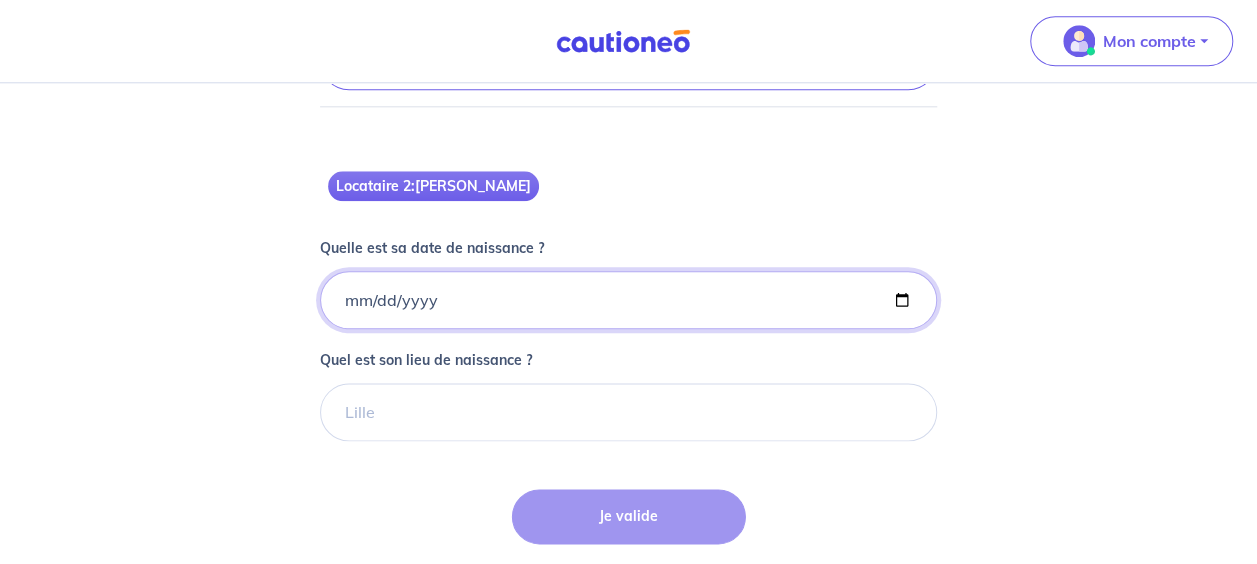 click on "Quelle est sa date de naissance ?" at bounding box center [628, -51] 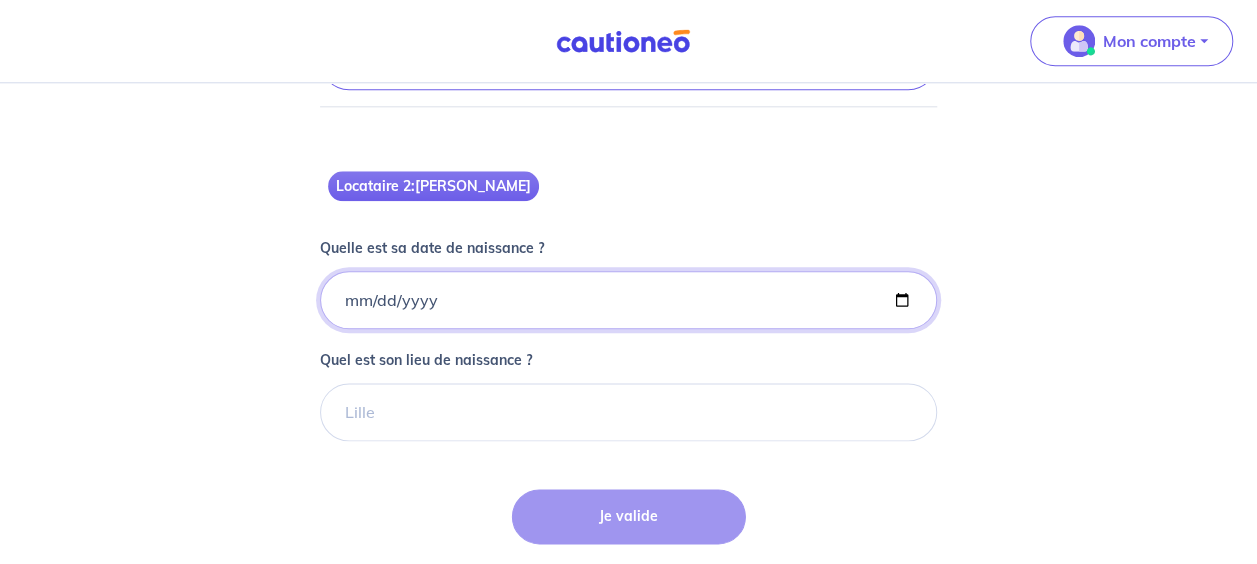 type on "[DATE]" 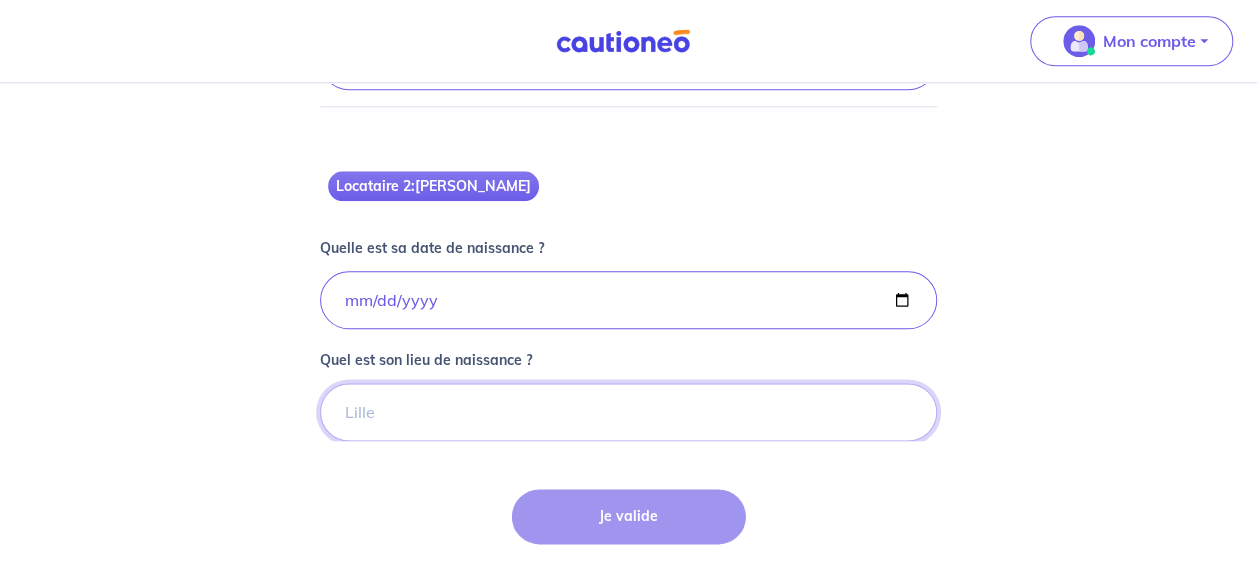 click on "Quel est son lieu de naissance ?" at bounding box center [628, 61] 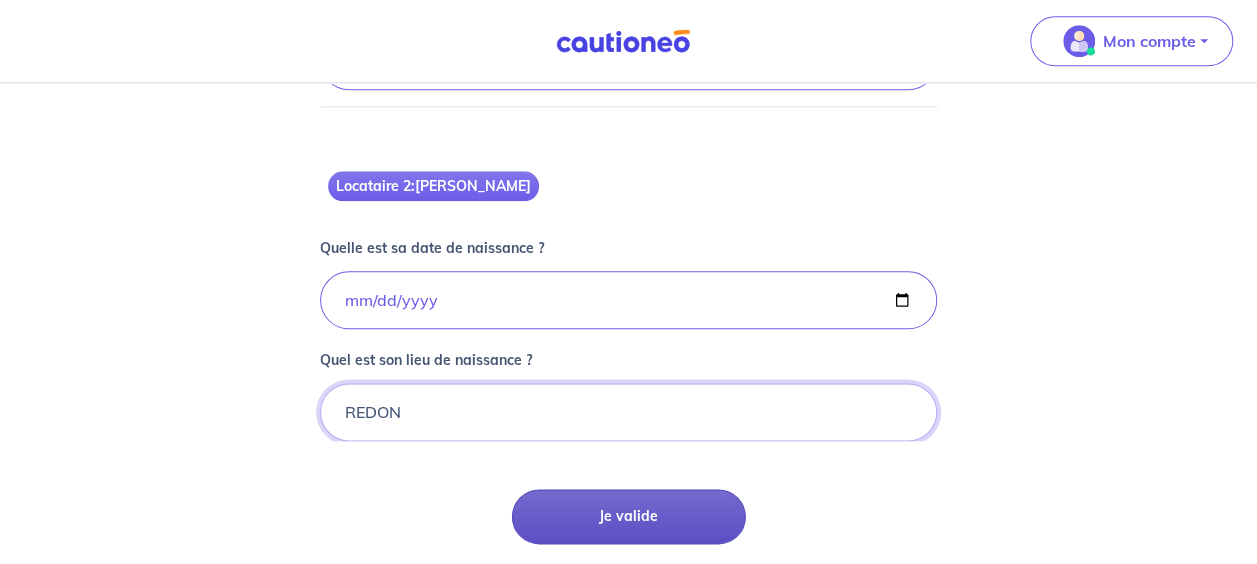 type on "REDON" 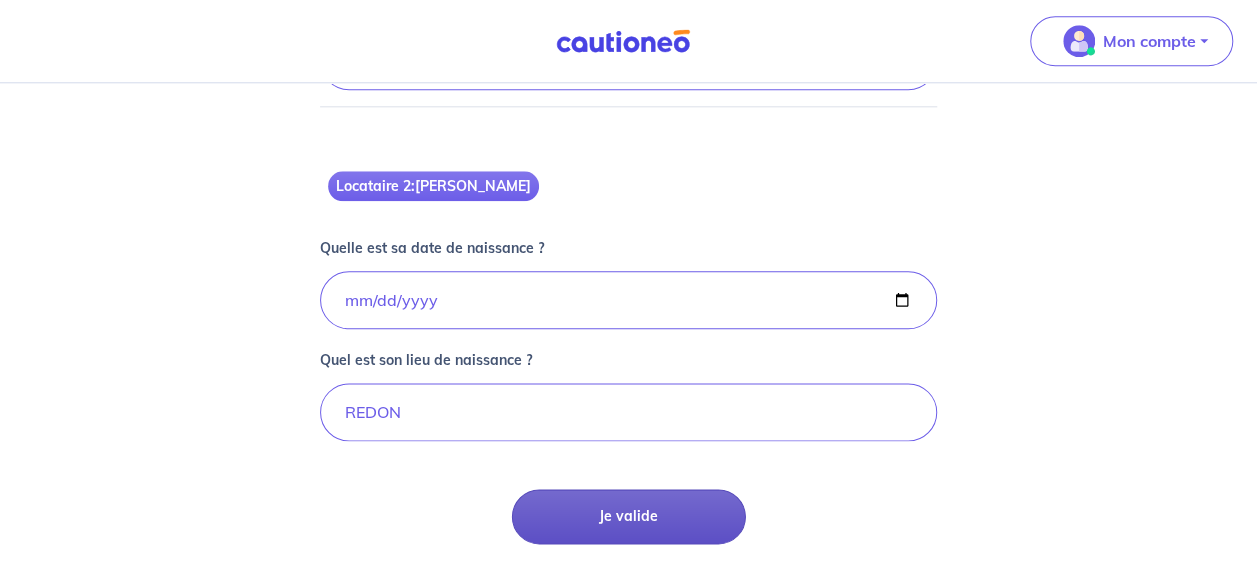click on "Je valide" at bounding box center (629, 516) 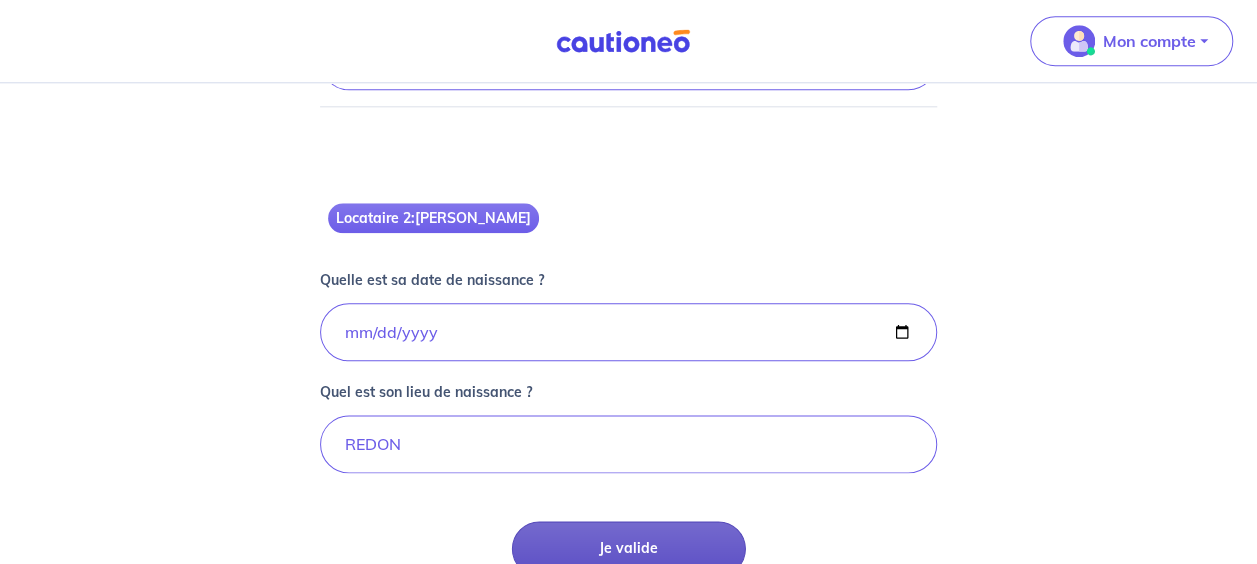 scroll, scrollTop: 0, scrollLeft: 0, axis: both 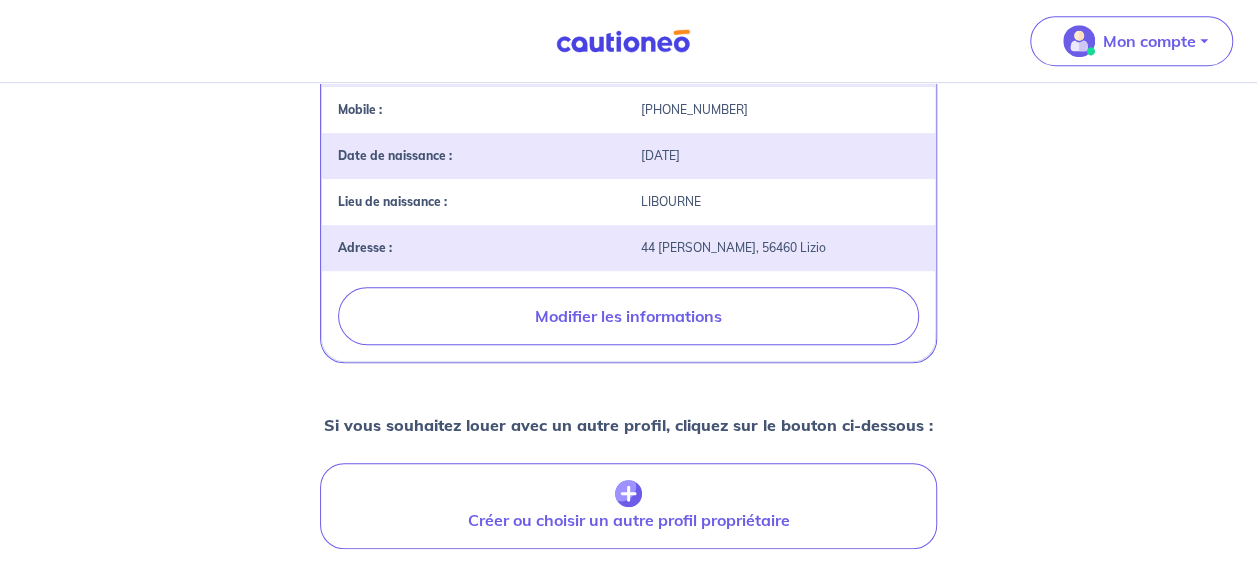 drag, startPoint x: 1249, startPoint y: 414, endPoint x: 1262, endPoint y: 347, distance: 68.24954 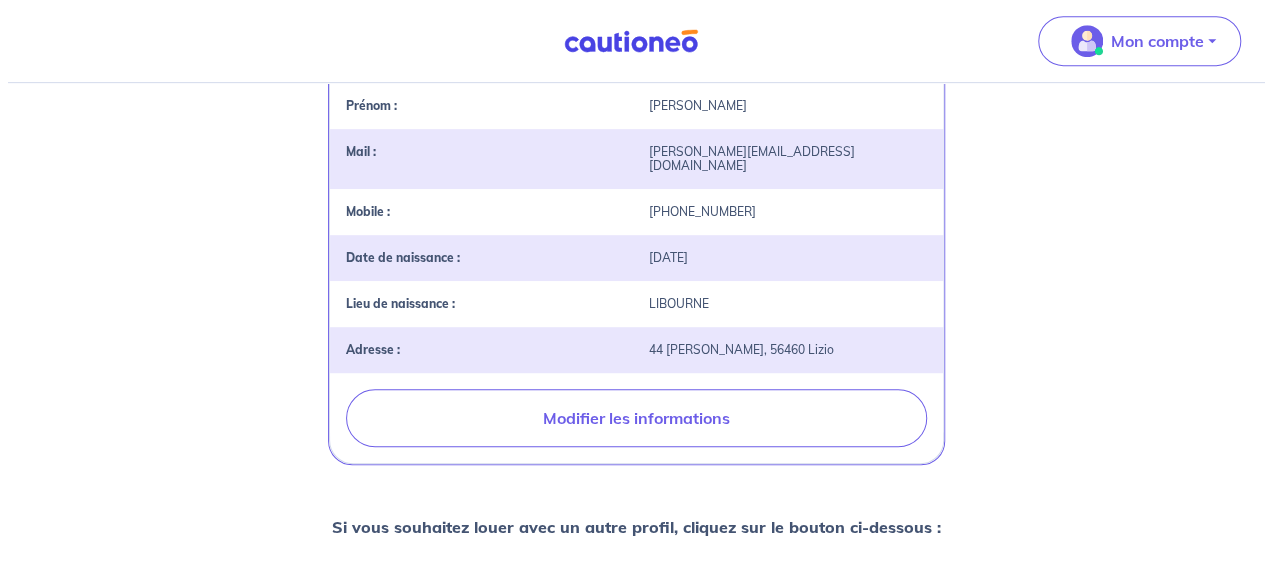 scroll, scrollTop: 447, scrollLeft: 0, axis: vertical 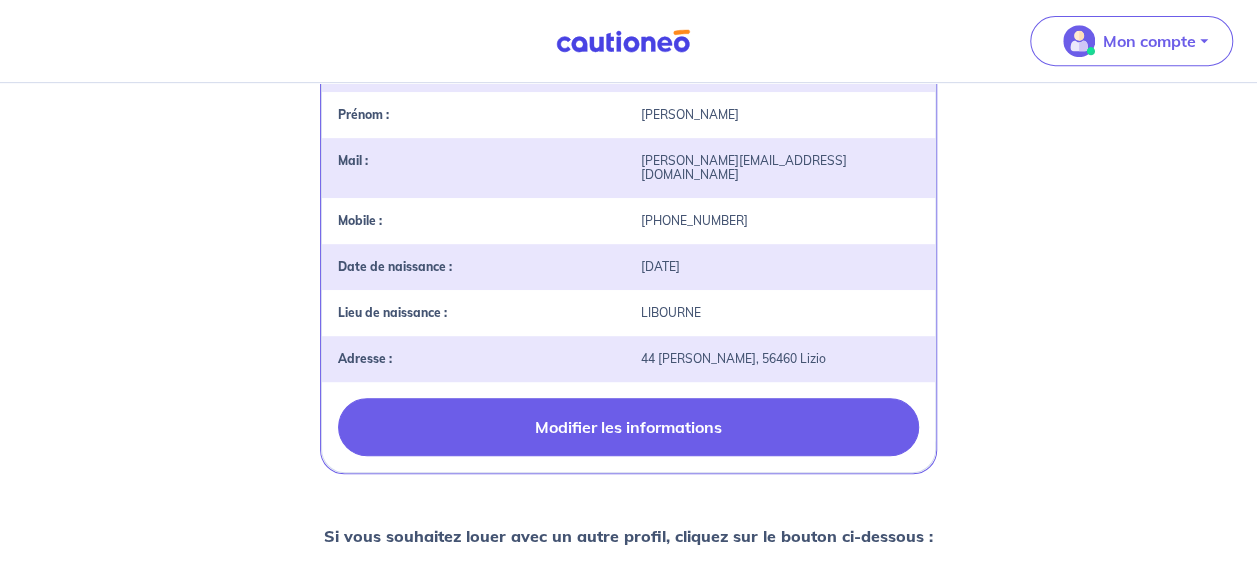 click on "Modifier les informations" at bounding box center (628, 427) 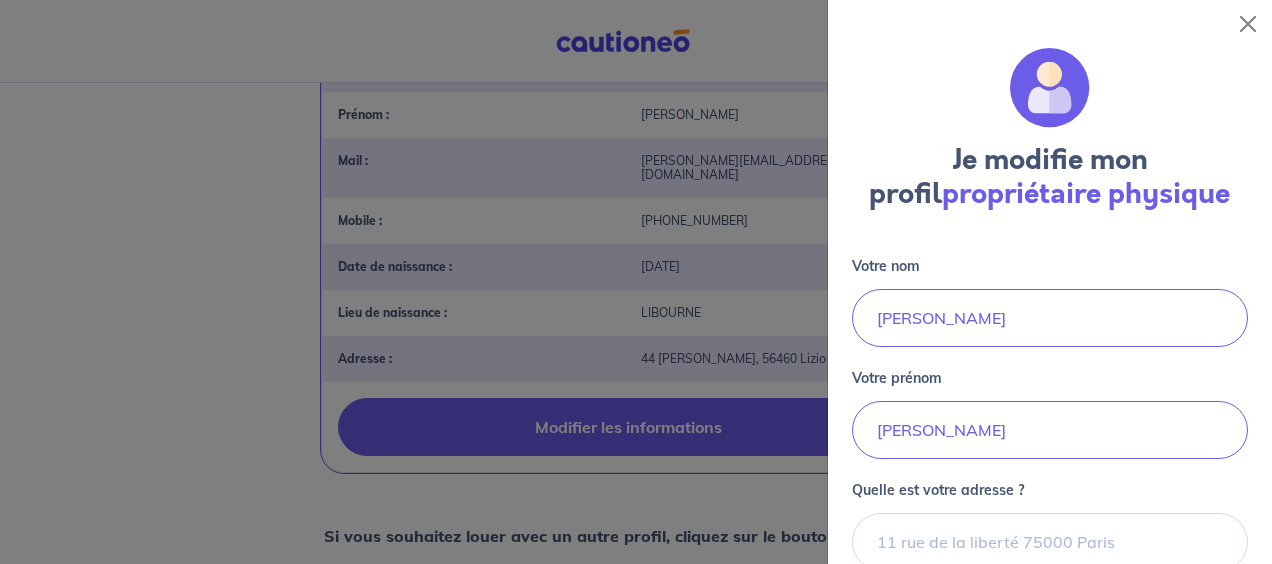 type on "44 [PERSON_NAME], 56460 Lizio" 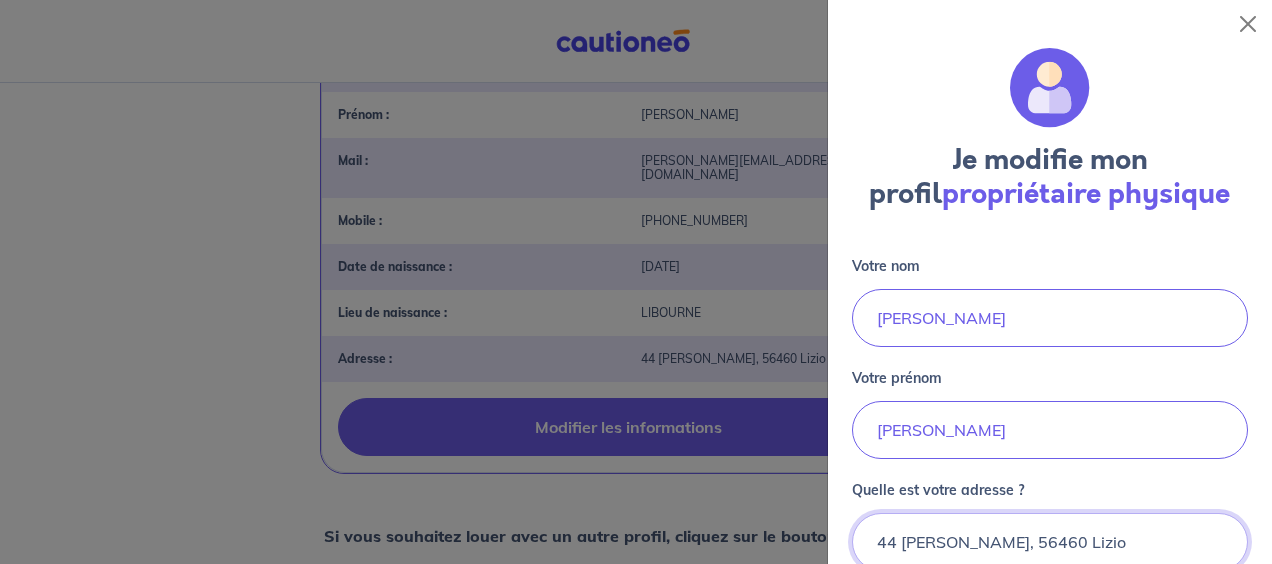scroll, scrollTop: 5, scrollLeft: 0, axis: vertical 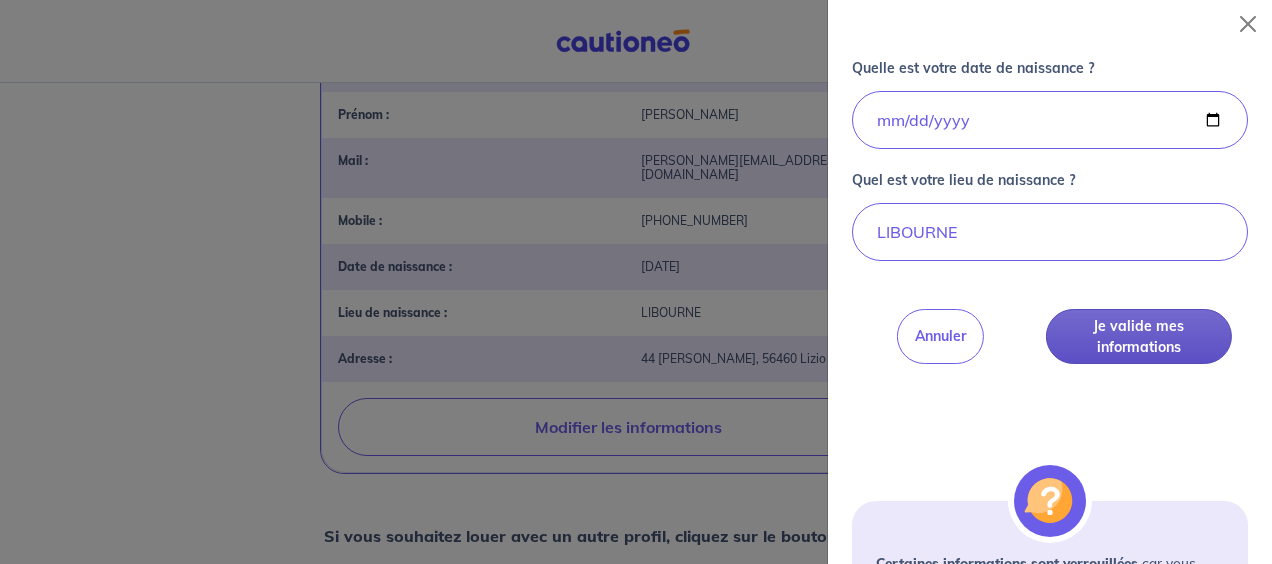 click on "Je valide mes informations" at bounding box center (1138, 336) 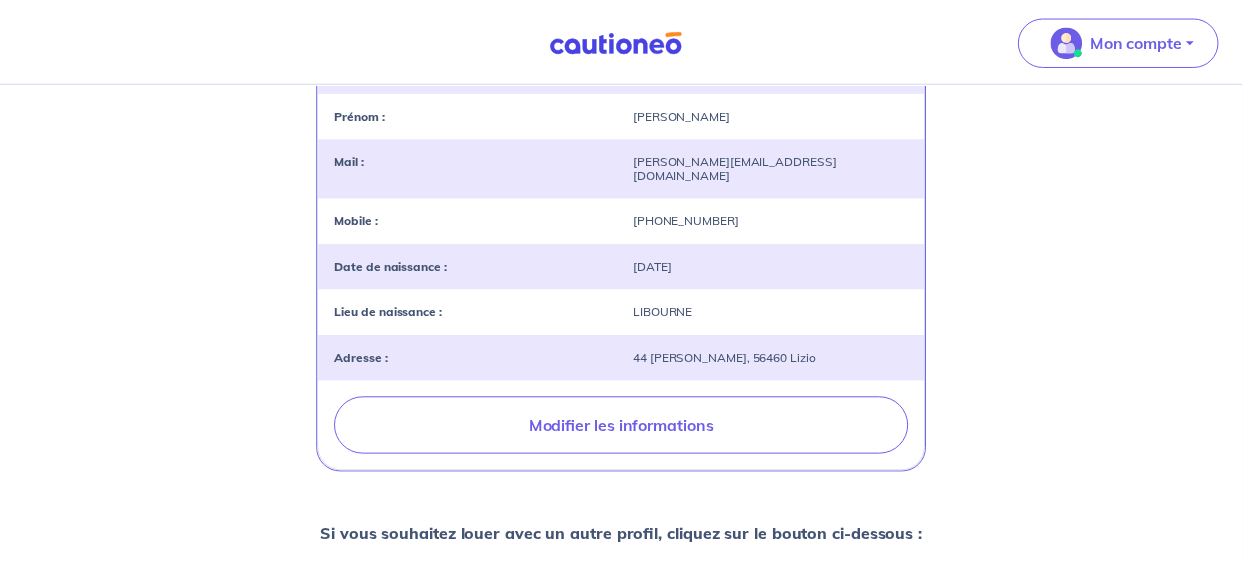 scroll, scrollTop: 0, scrollLeft: 0, axis: both 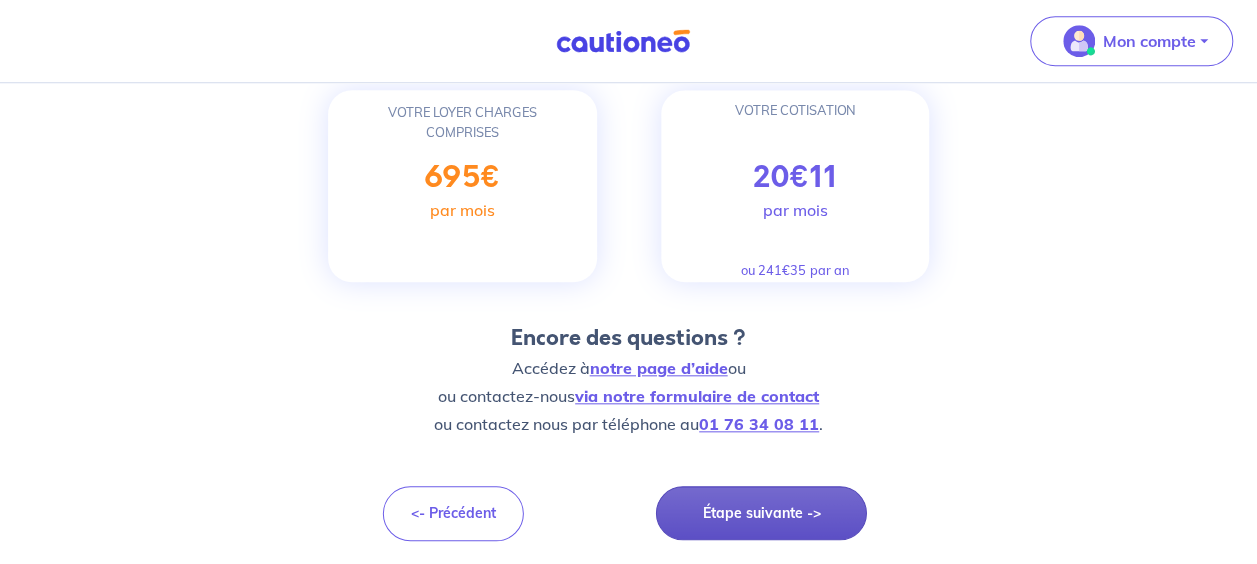 click on "Étape suivante ->" at bounding box center [761, 513] 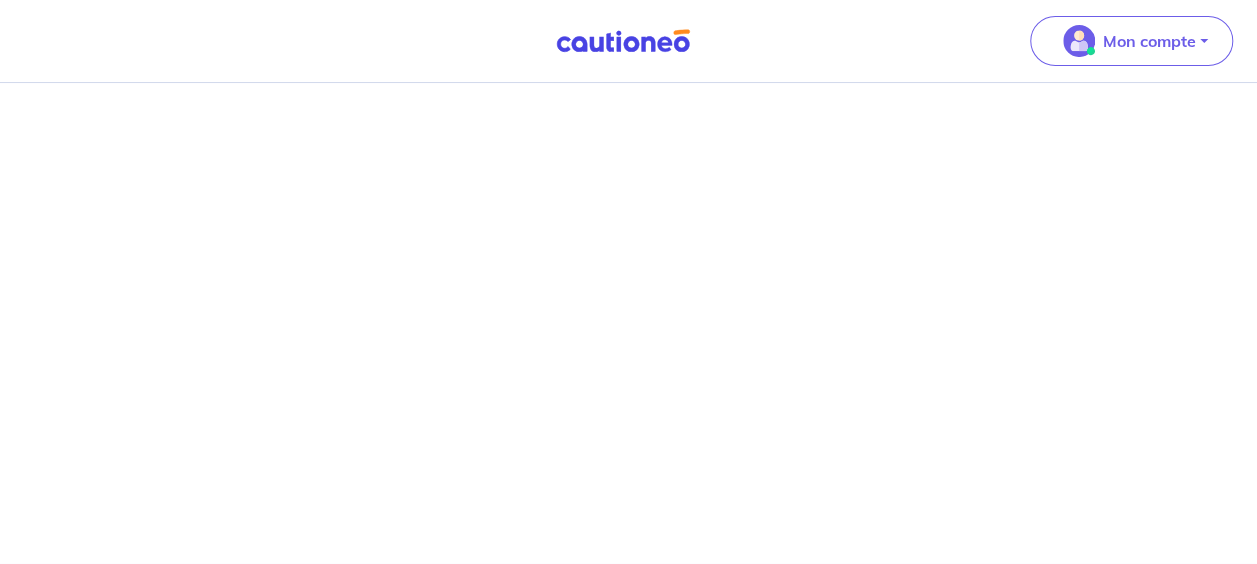 scroll, scrollTop: 0, scrollLeft: 0, axis: both 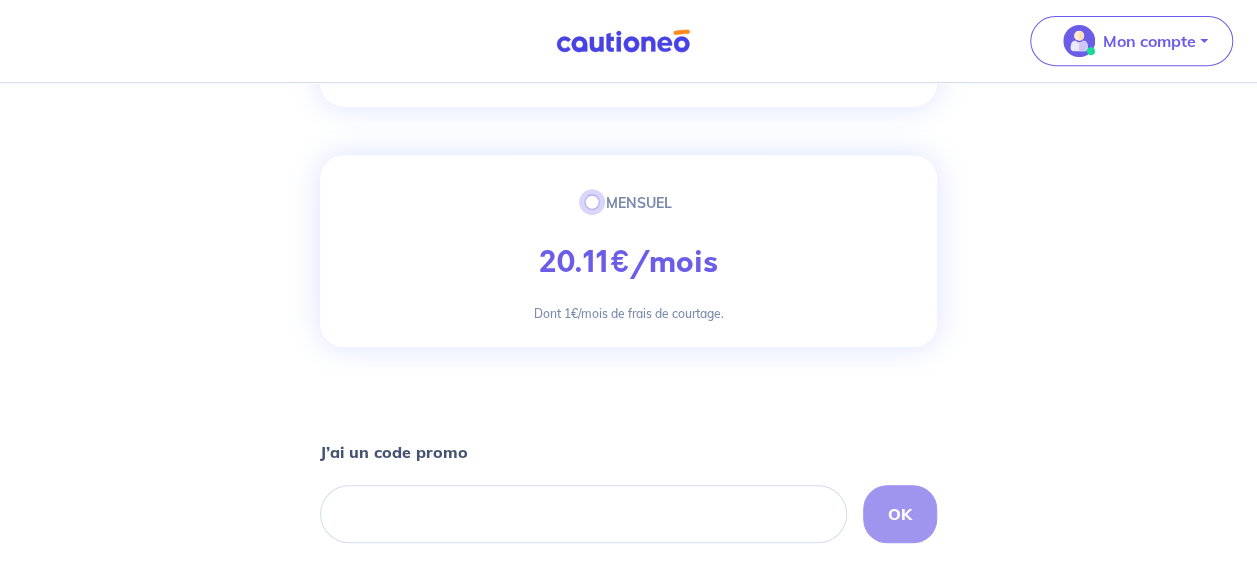click on "MENSUEL" at bounding box center [592, 202] 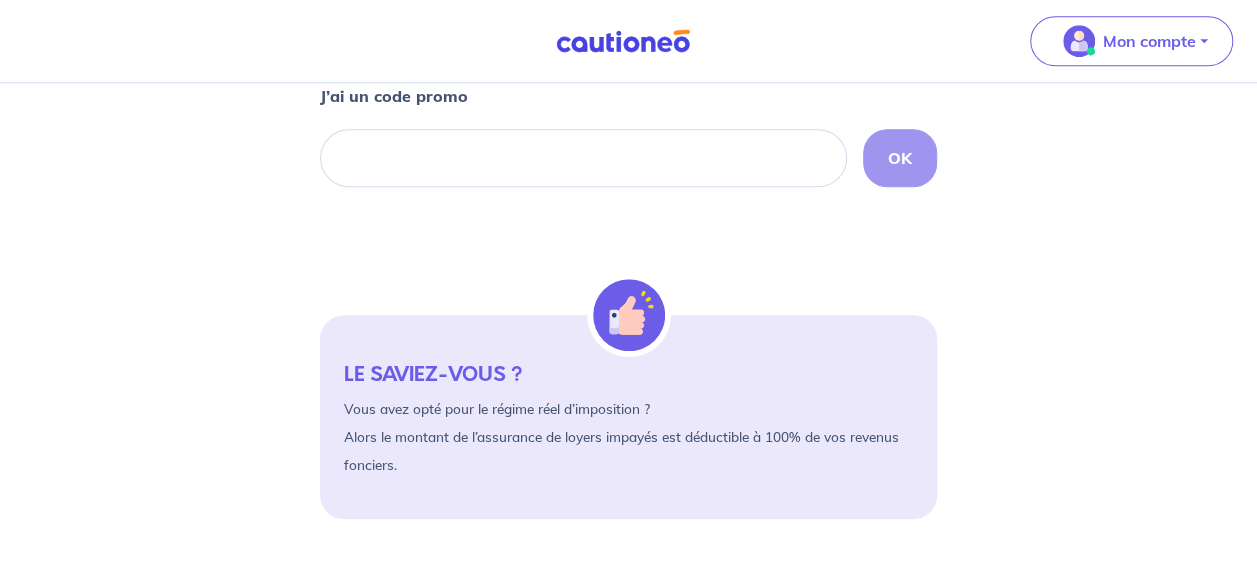 scroll, scrollTop: 874, scrollLeft: 0, axis: vertical 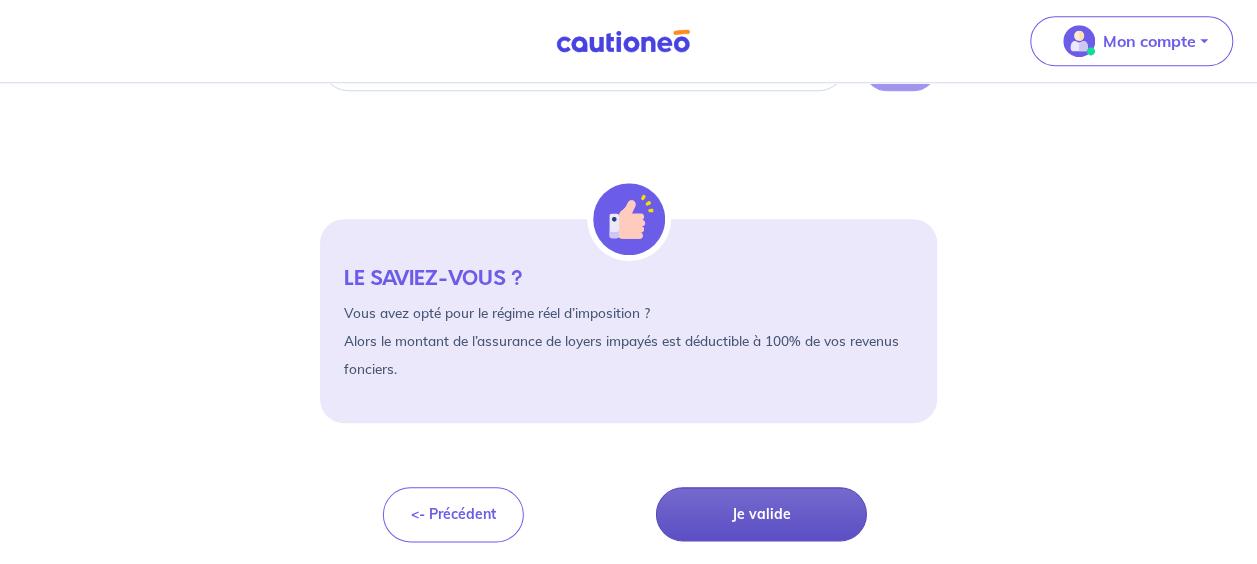 click on "Je valide" at bounding box center [761, 514] 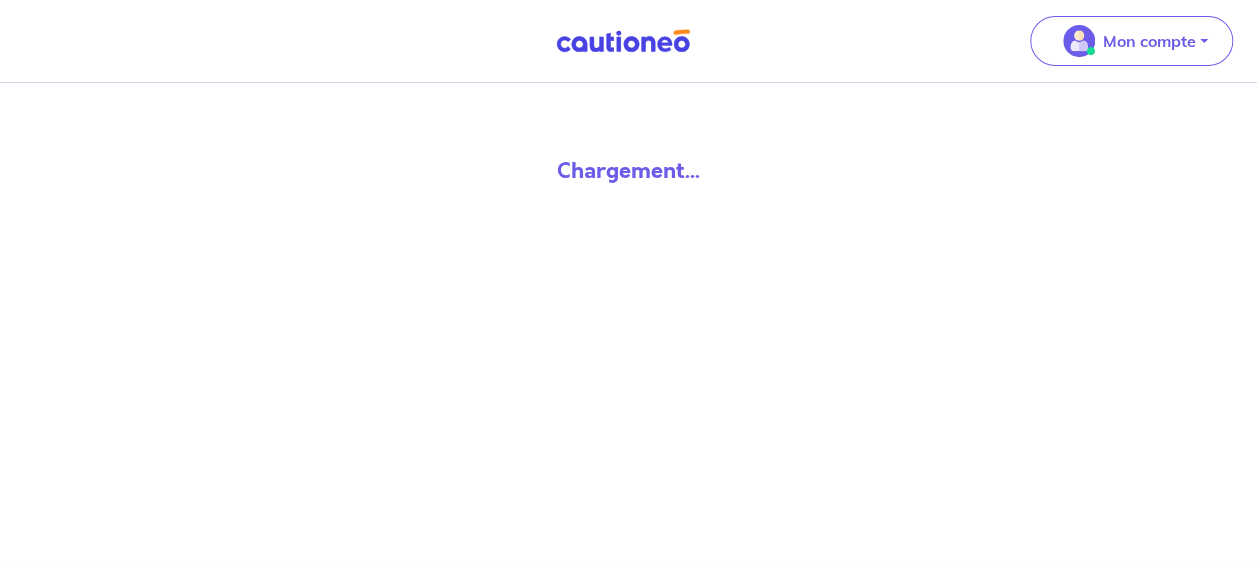 scroll, scrollTop: 0, scrollLeft: 0, axis: both 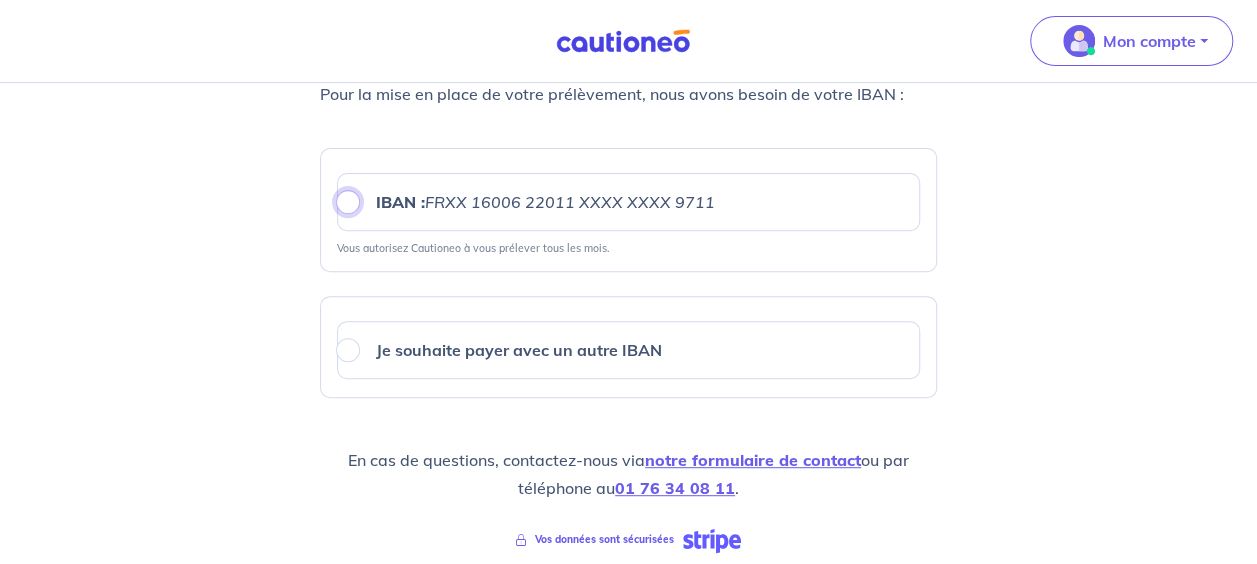 click on "IBAN :  FRXX [FINANCIAL_ID] 22011 XXXX XXXX 9711" at bounding box center [348, 202] 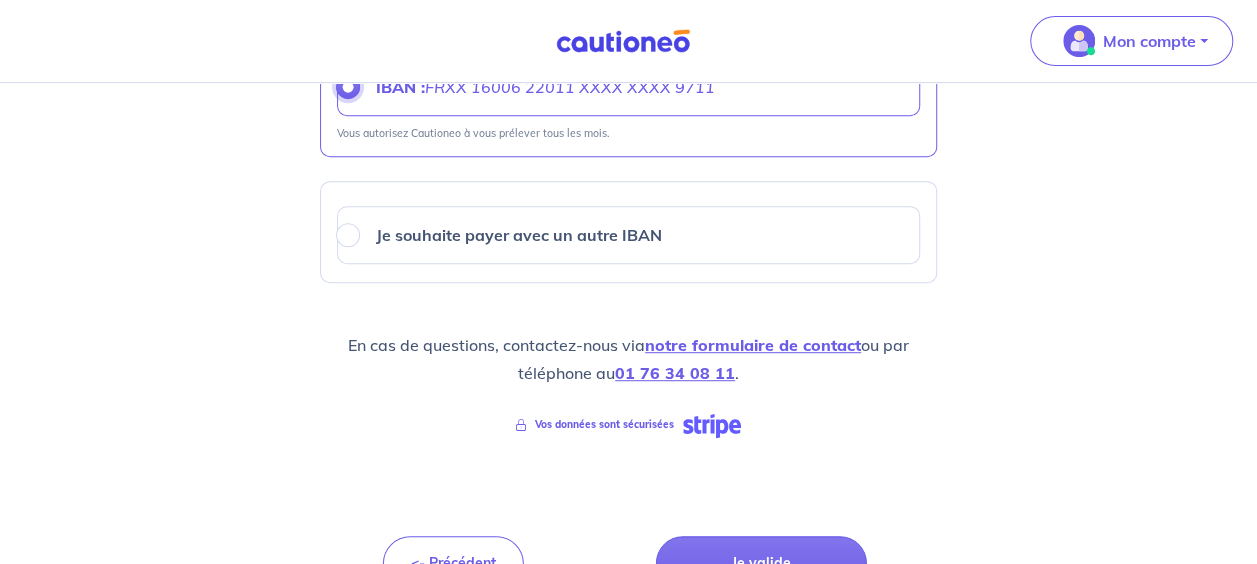 scroll, scrollTop: 443, scrollLeft: 0, axis: vertical 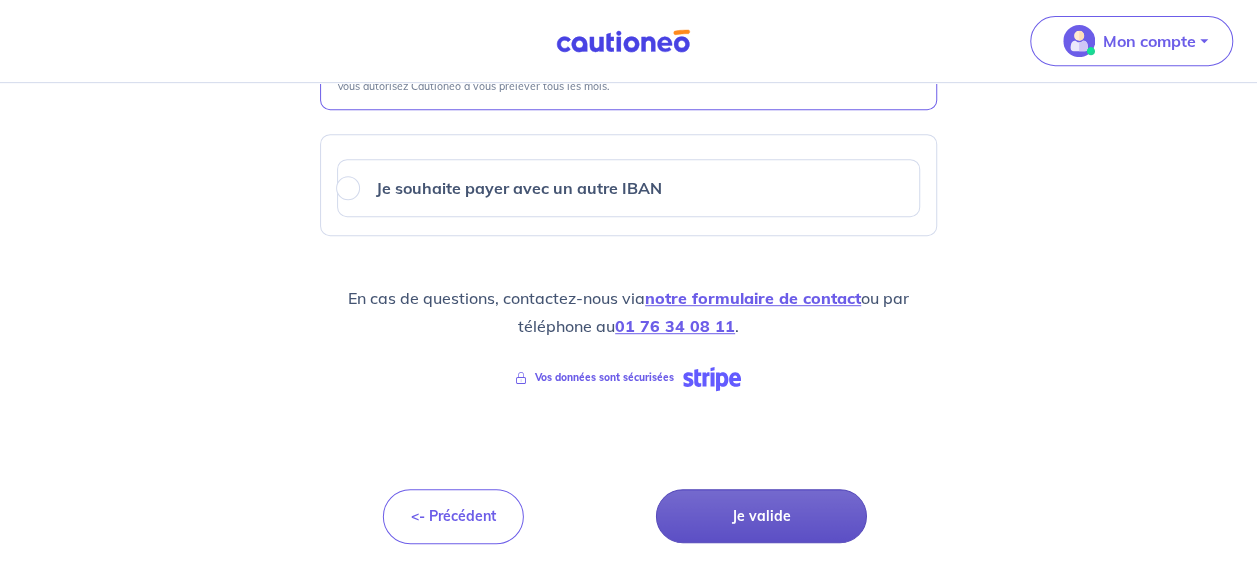 click on "Je valide" at bounding box center [761, 516] 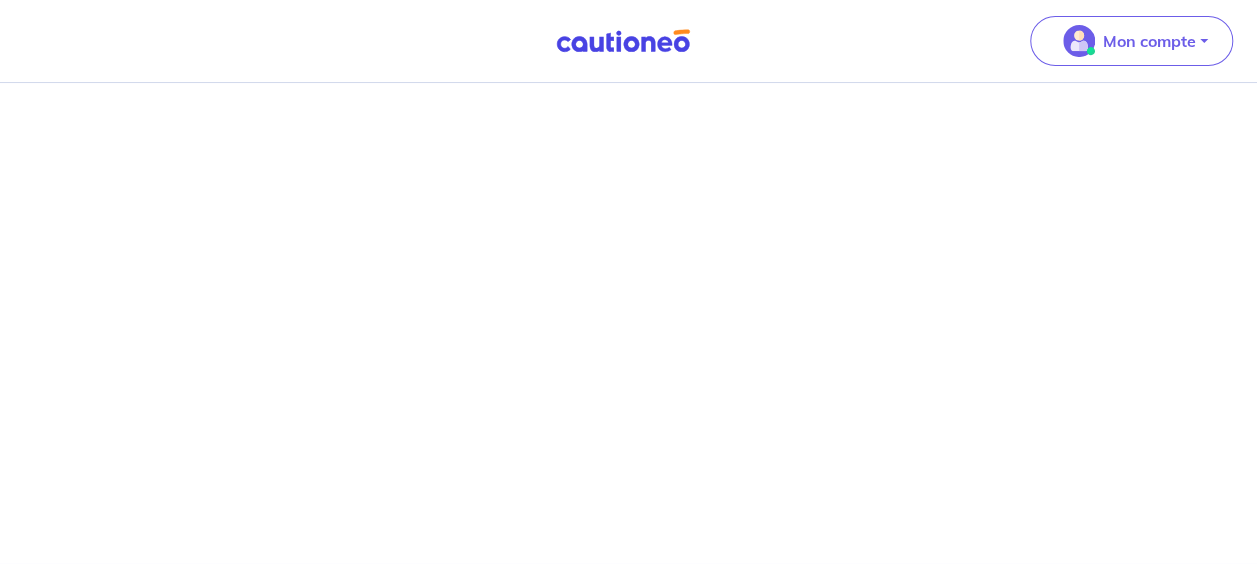scroll, scrollTop: 0, scrollLeft: 0, axis: both 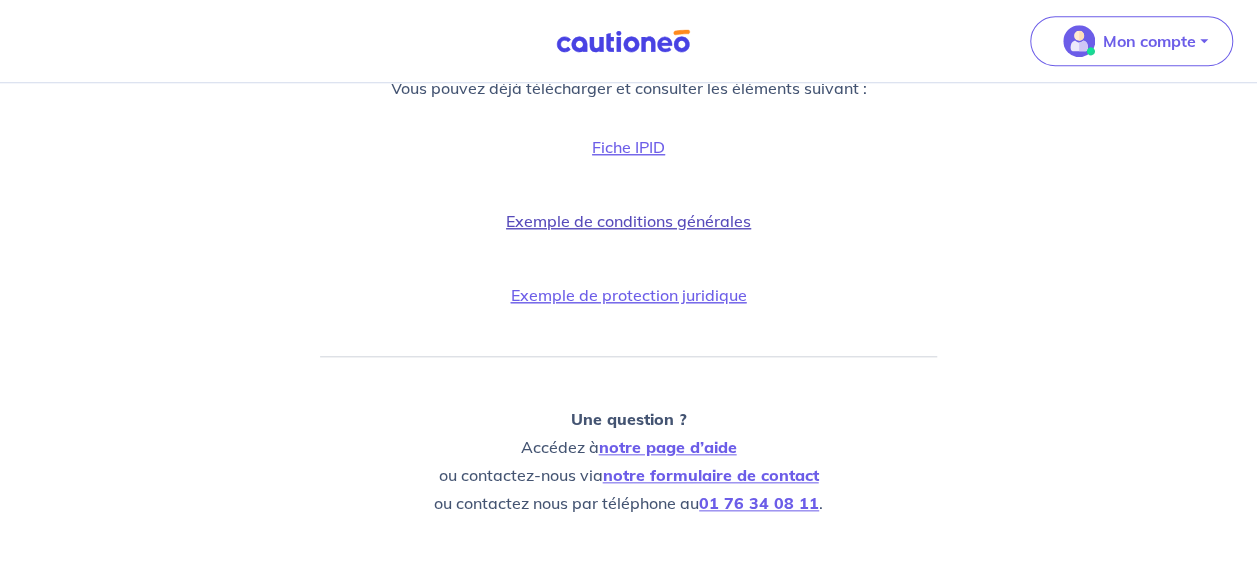 click on "Exemple de conditions générales" at bounding box center (628, 221) 